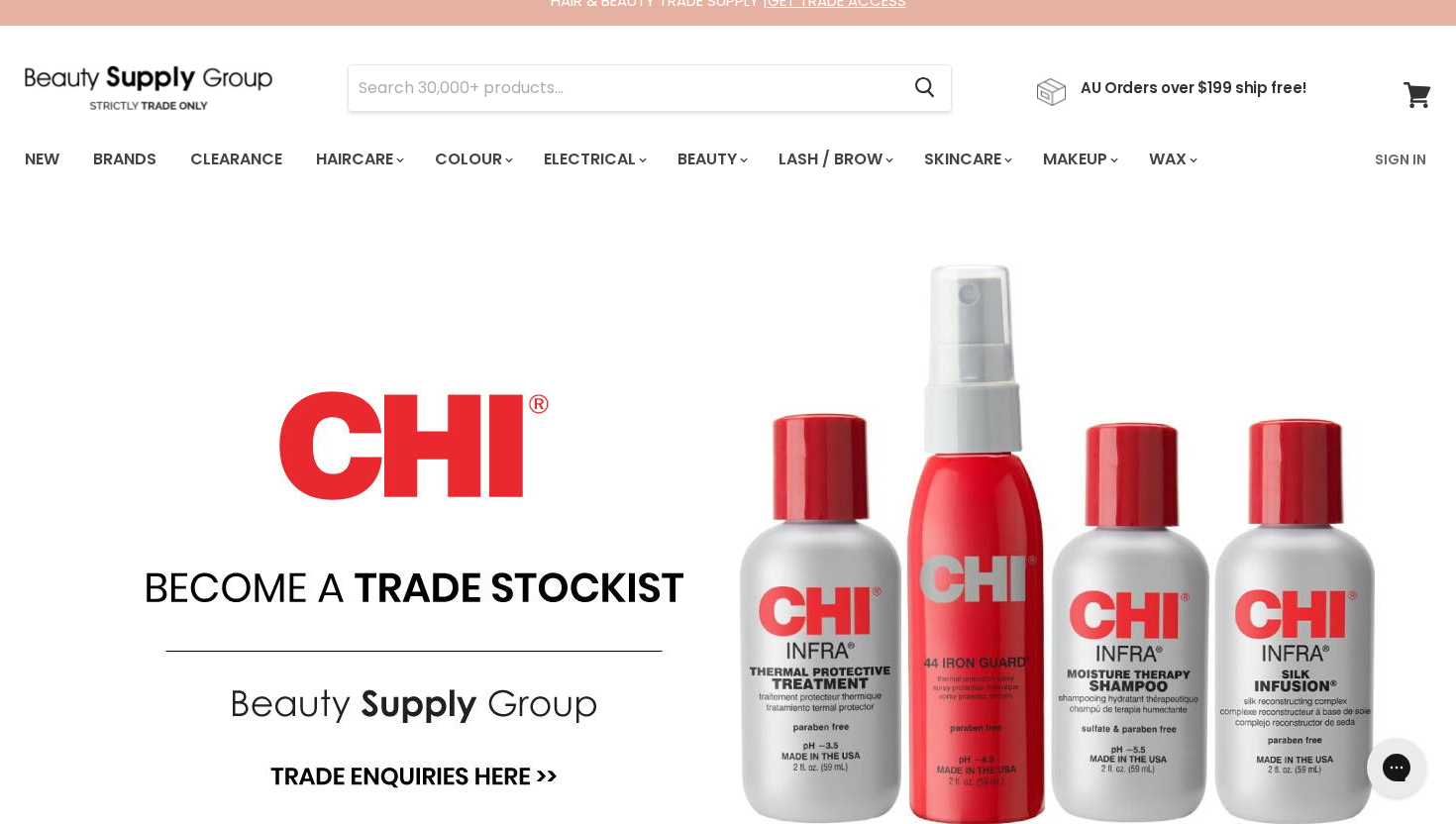 scroll, scrollTop: 25, scrollLeft: 0, axis: vertical 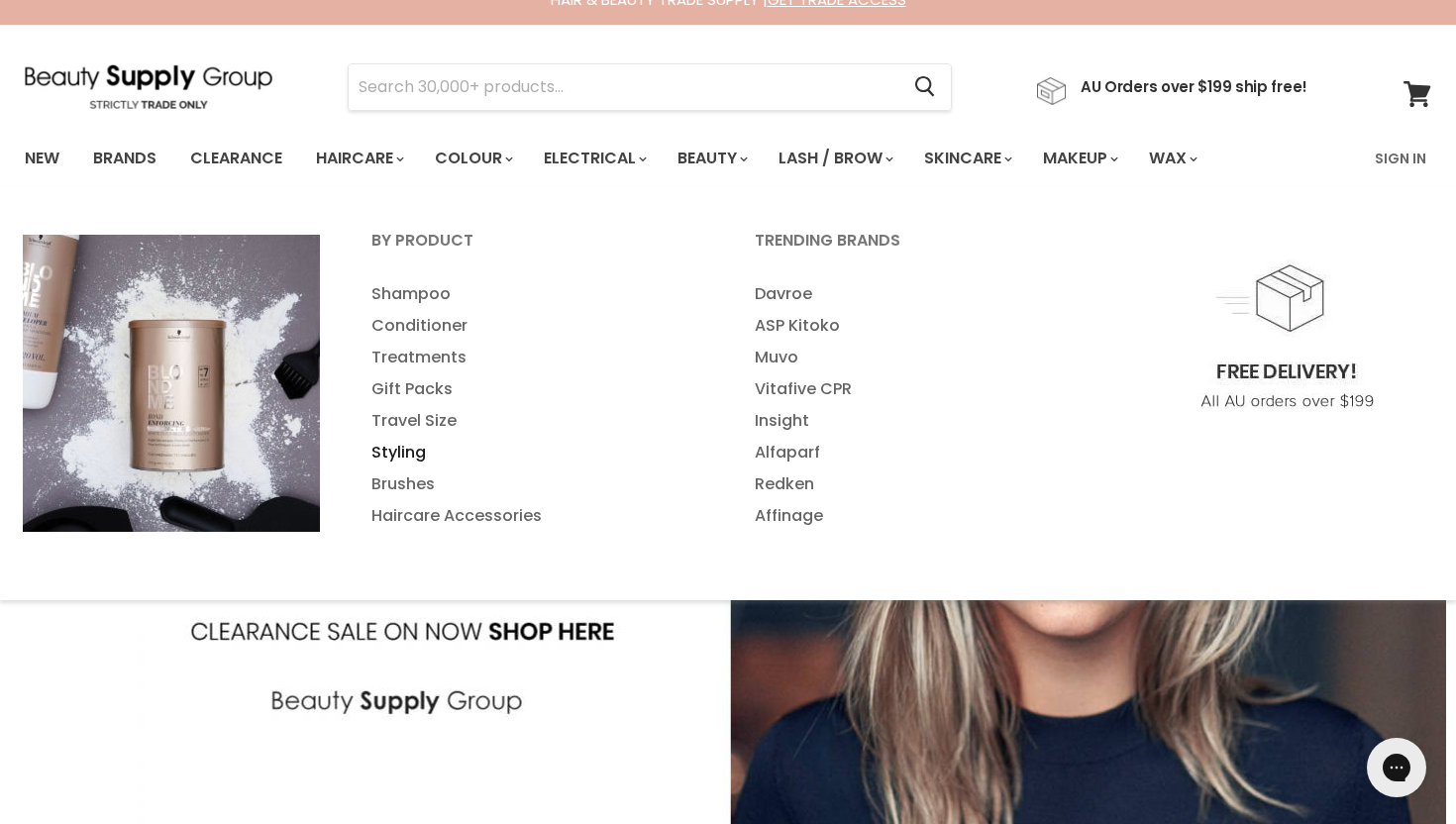 click on "Styling" at bounding box center (536, 453) 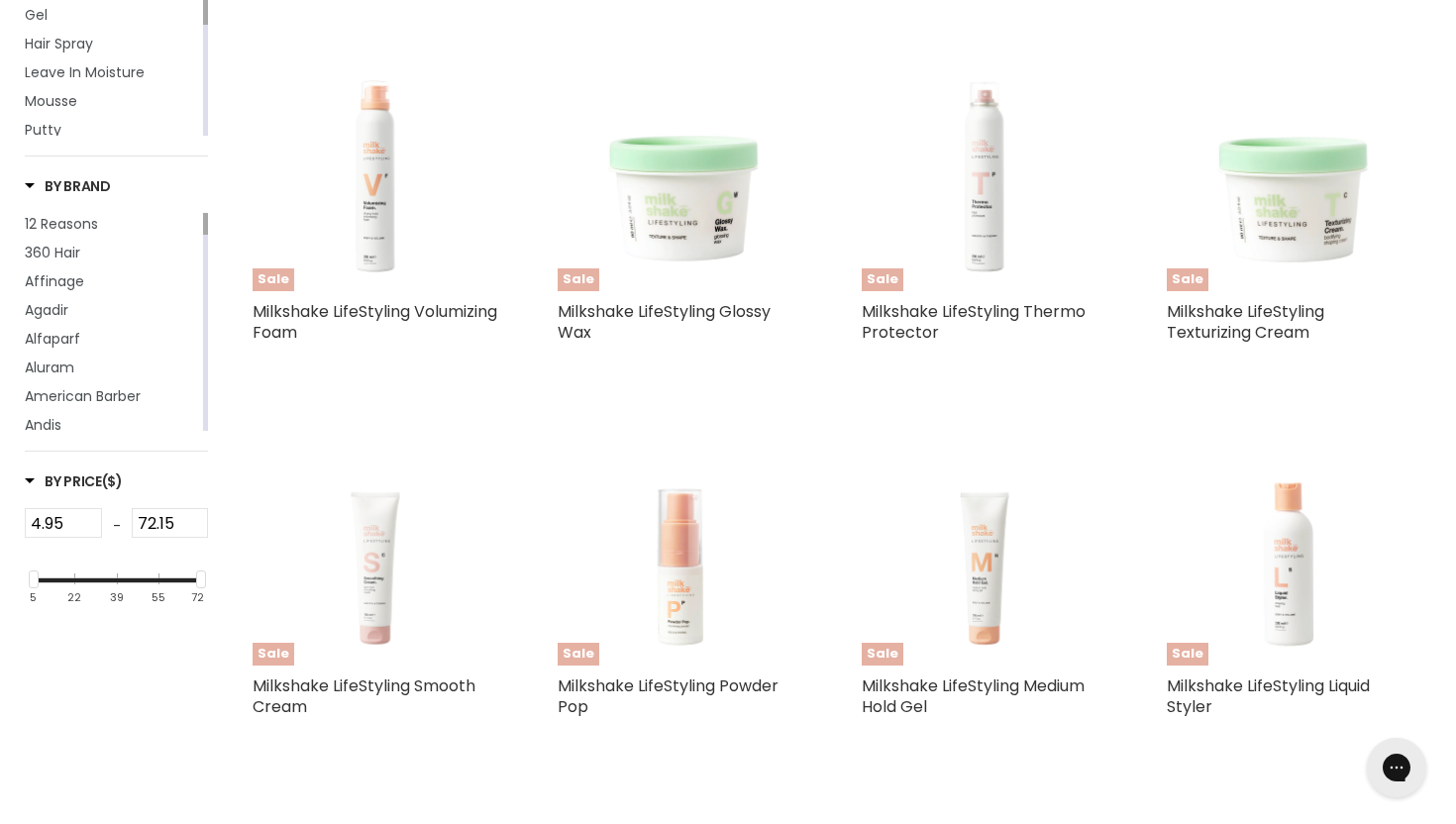 scroll, scrollTop: 497, scrollLeft: 0, axis: vertical 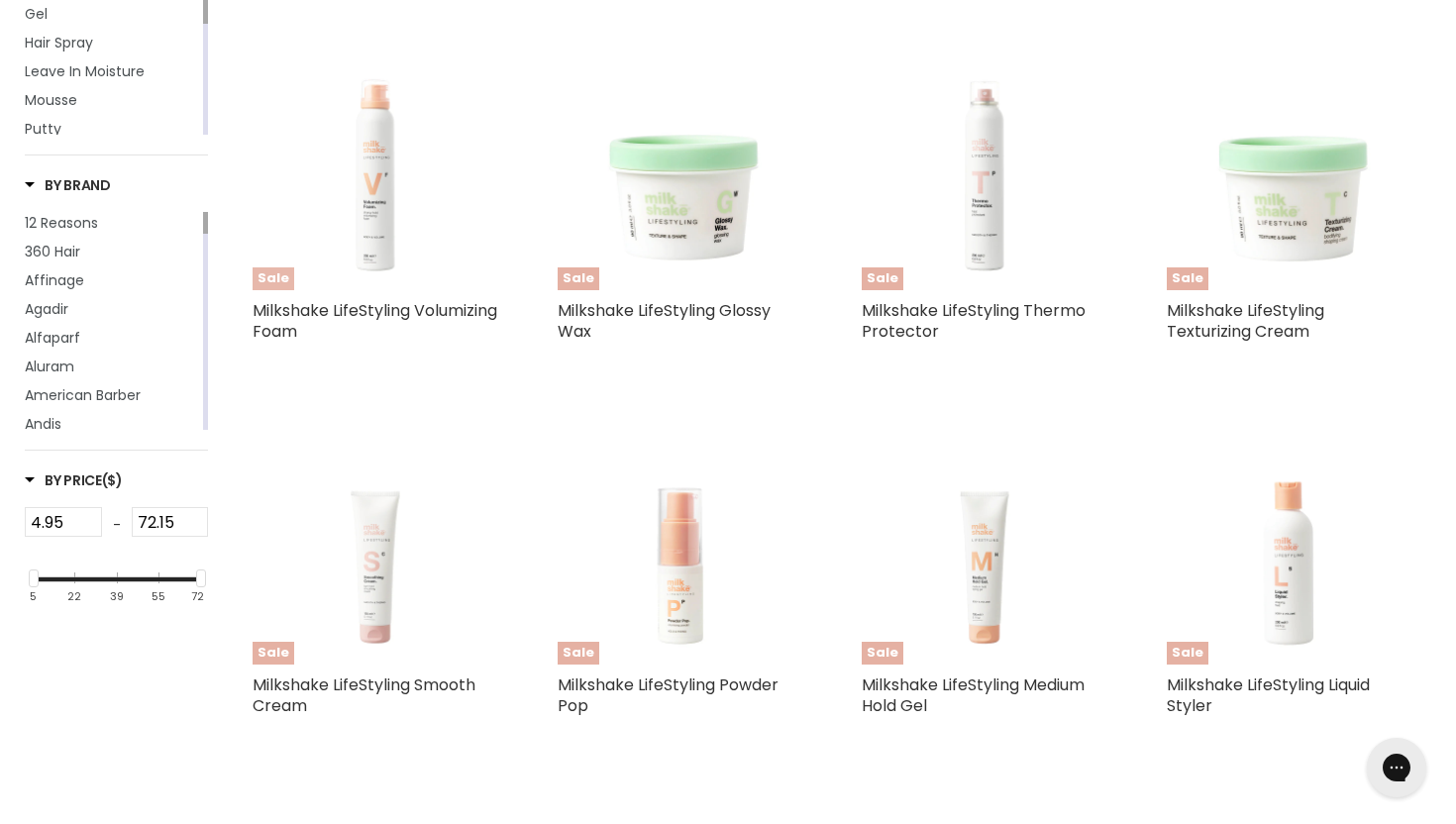 click at bounding box center (375, 168) 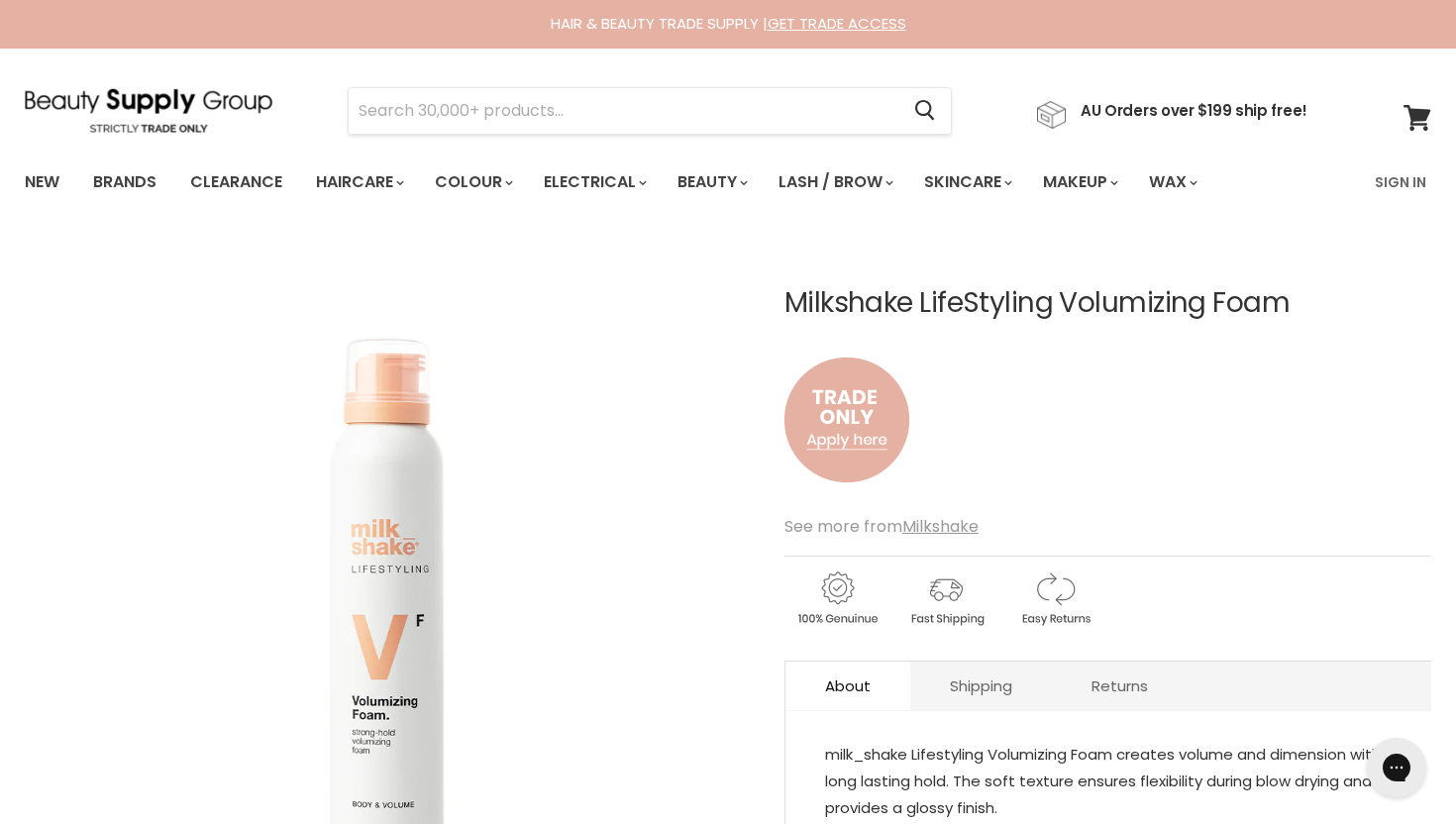 scroll, scrollTop: 0, scrollLeft: 0, axis: both 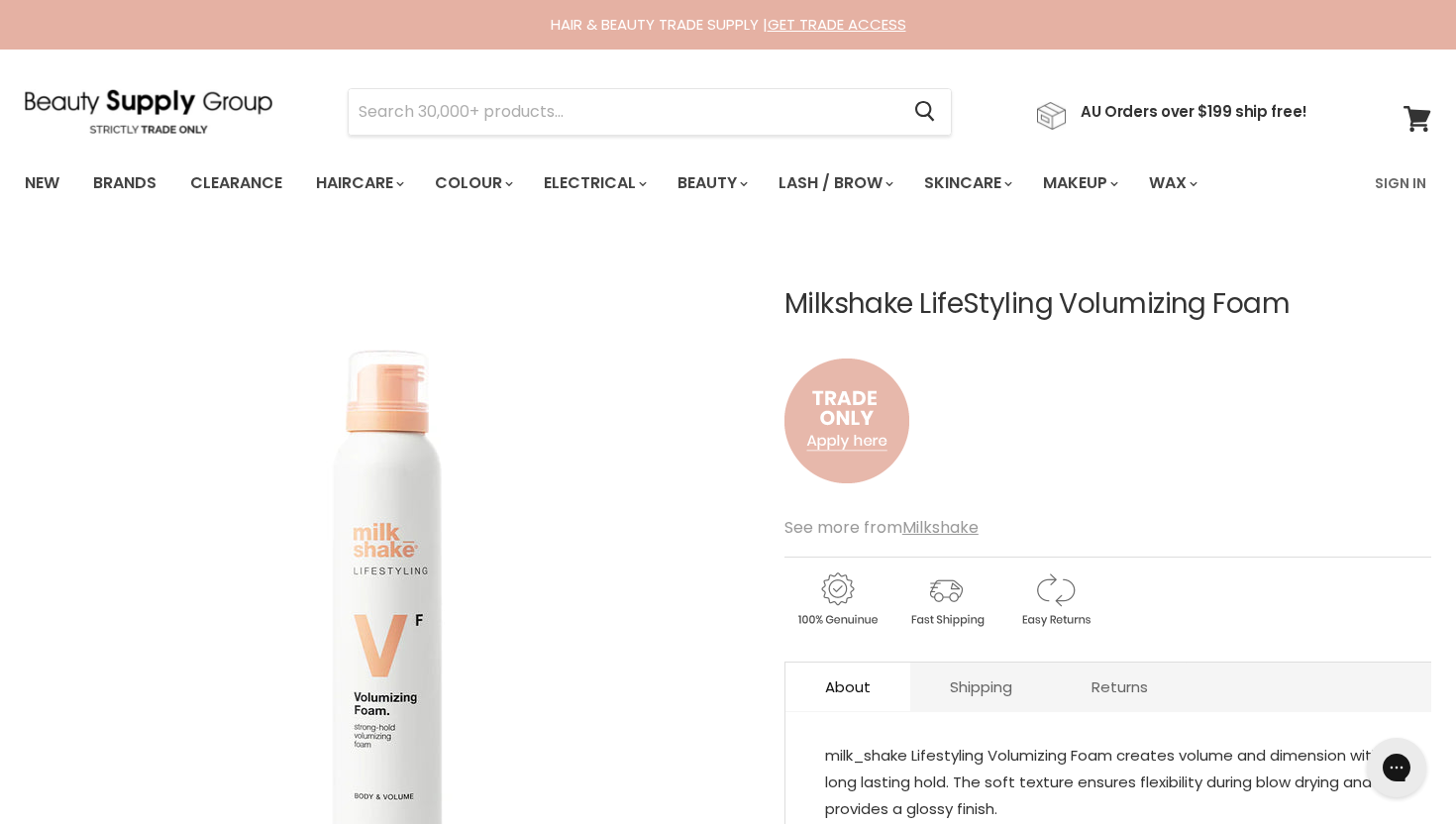 click at bounding box center (847, 421) 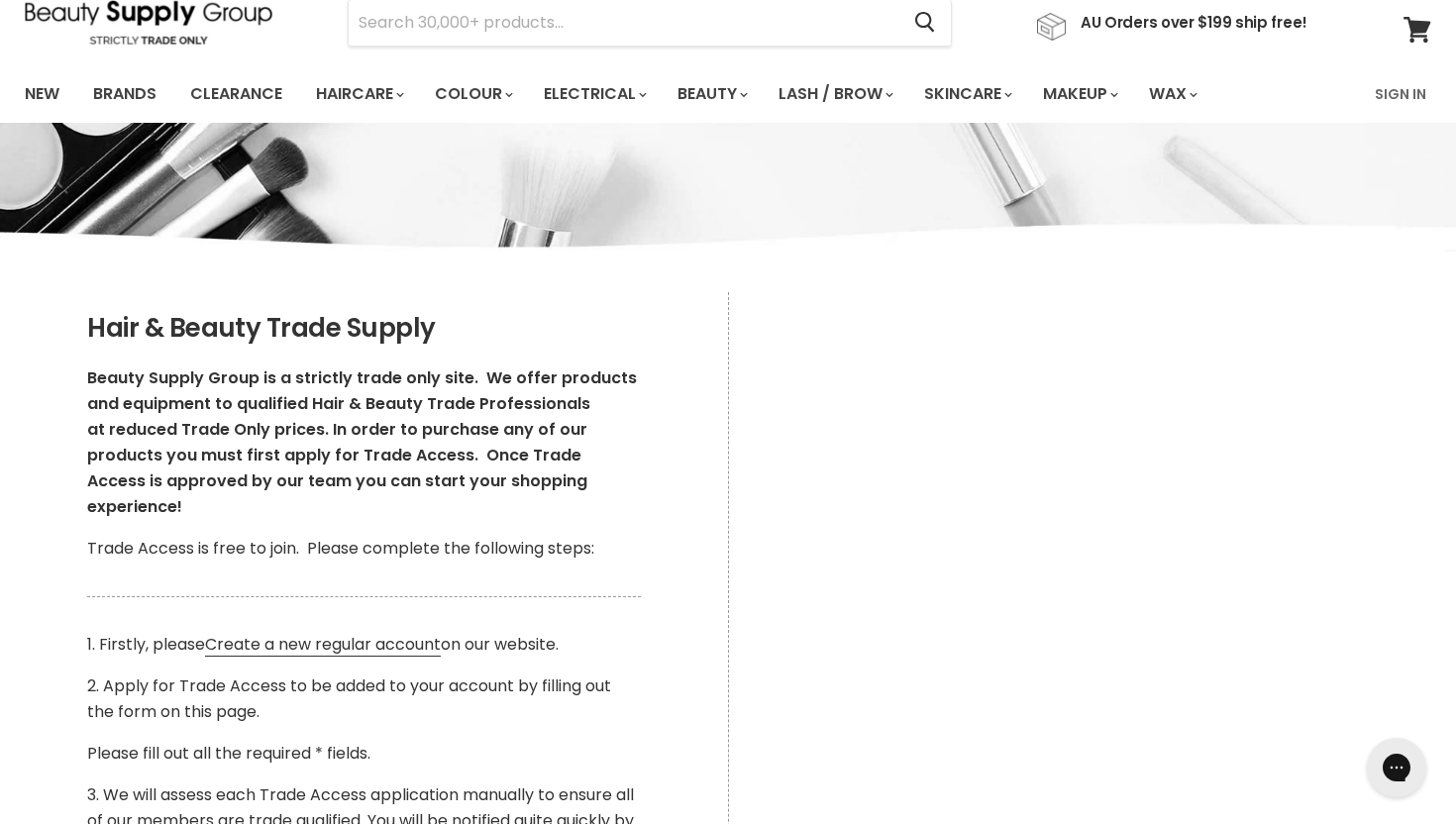 scroll, scrollTop: 0, scrollLeft: 0, axis: both 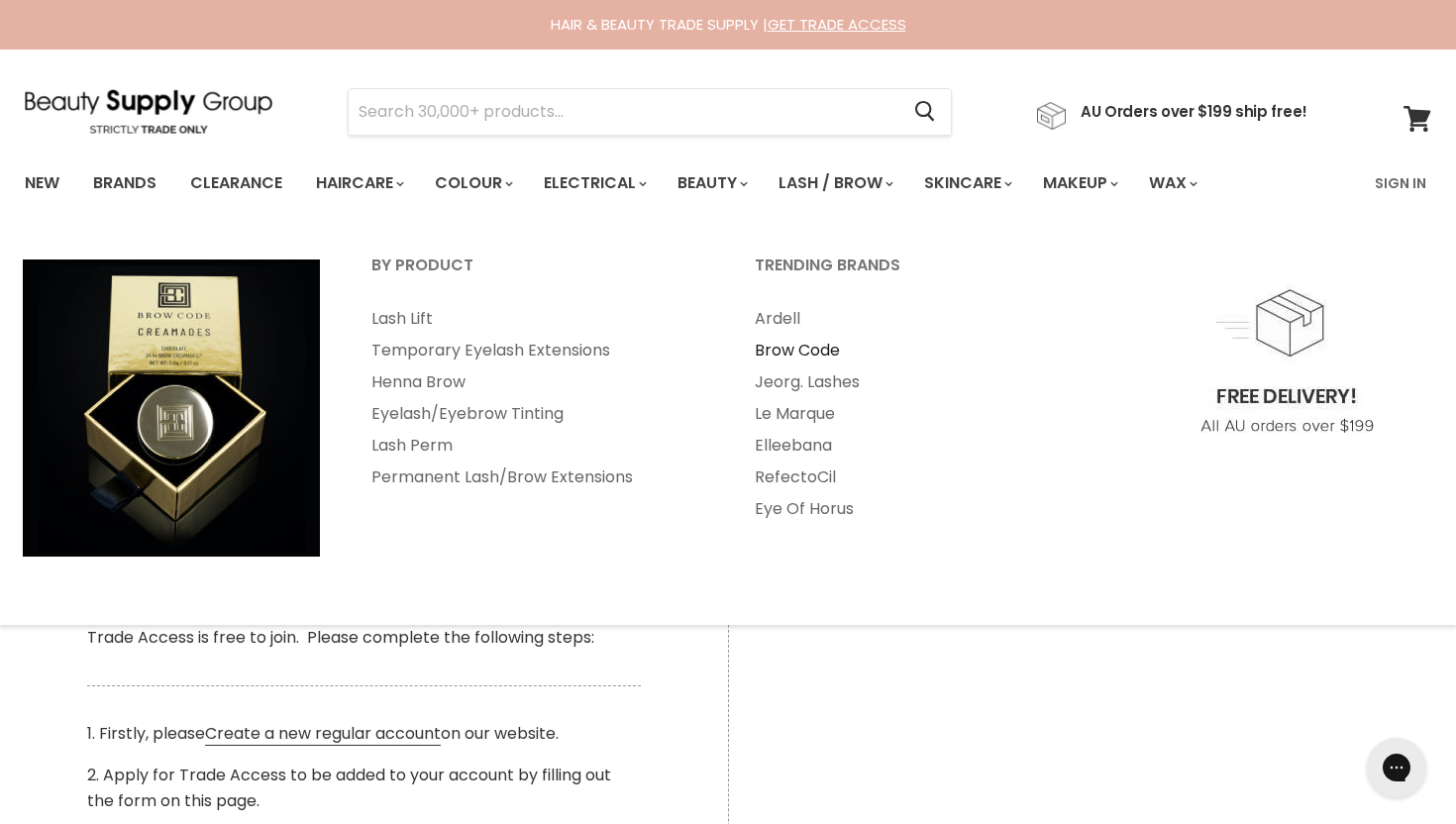click on "Brow Code" at bounding box center [919, 351] 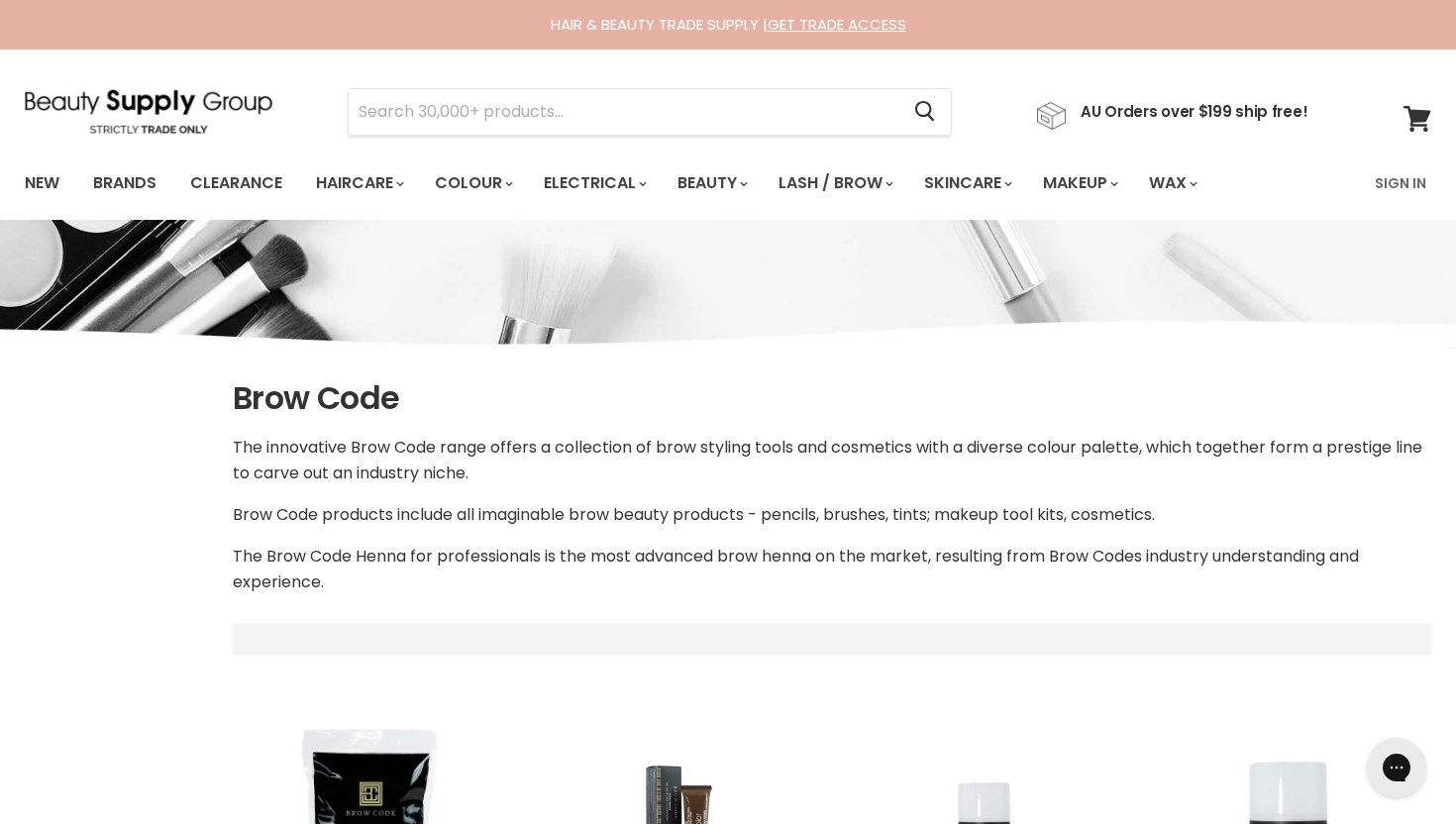 scroll, scrollTop: 0, scrollLeft: 0, axis: both 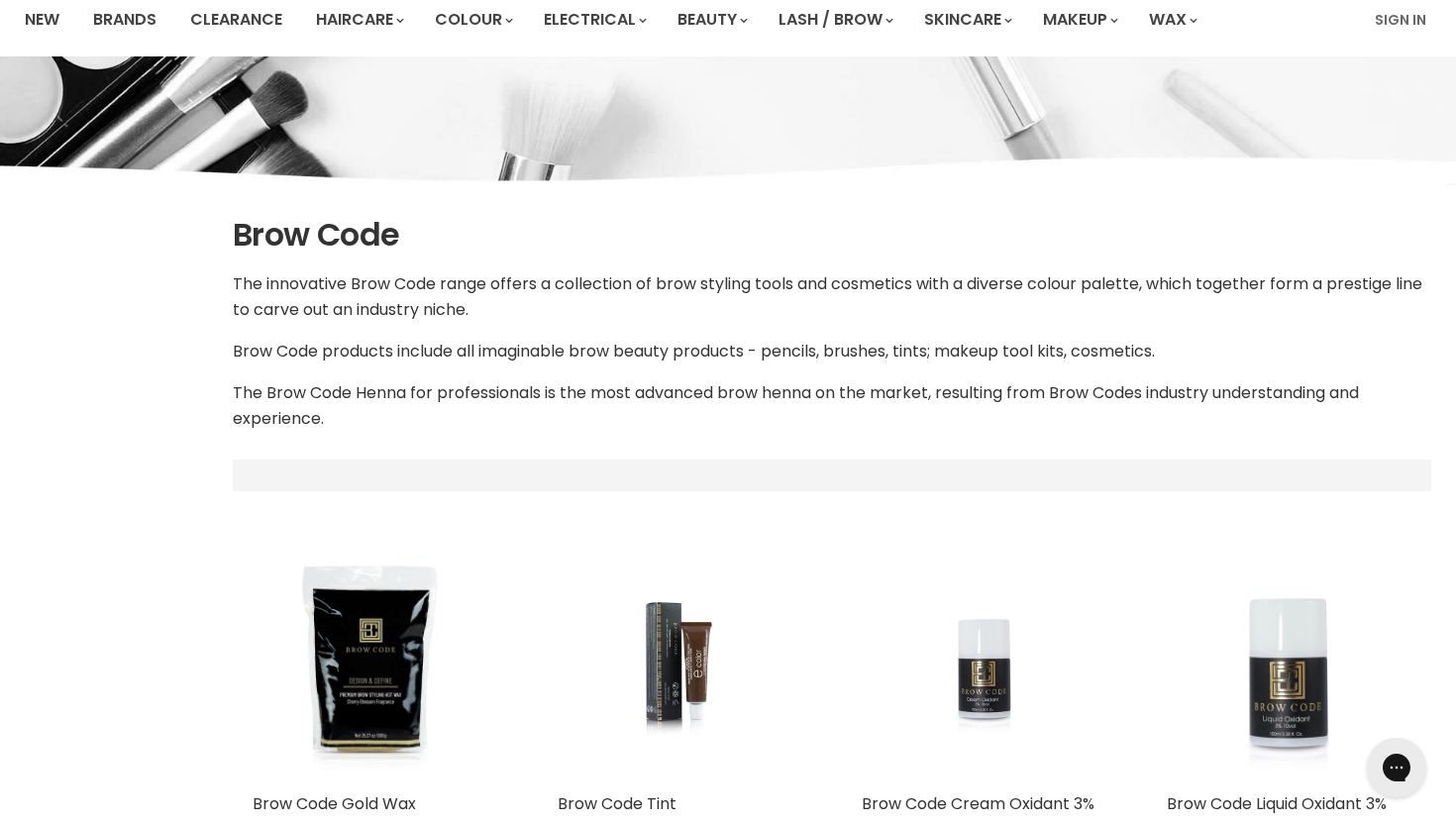 select on "manual" 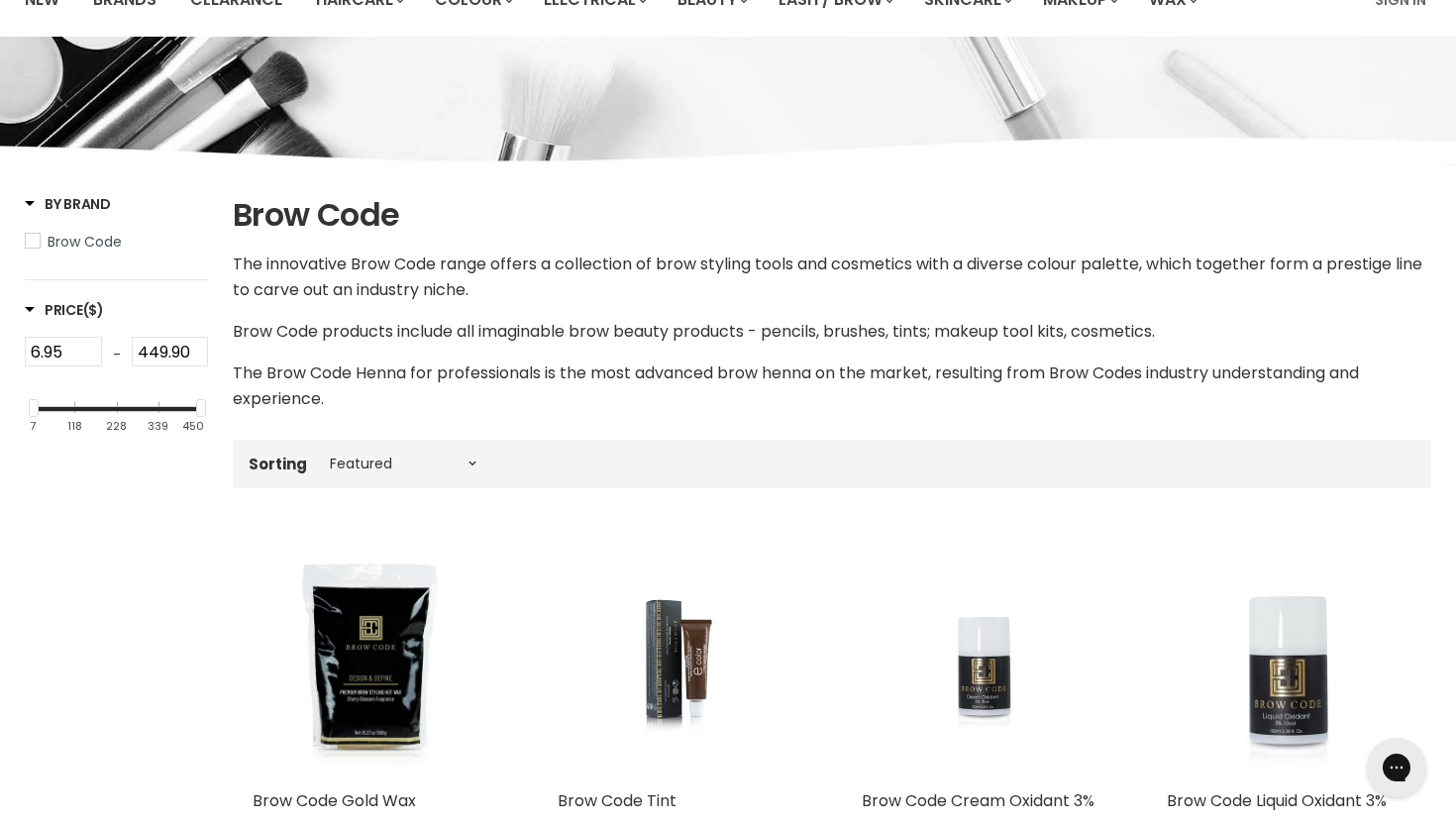 scroll, scrollTop: 0, scrollLeft: 0, axis: both 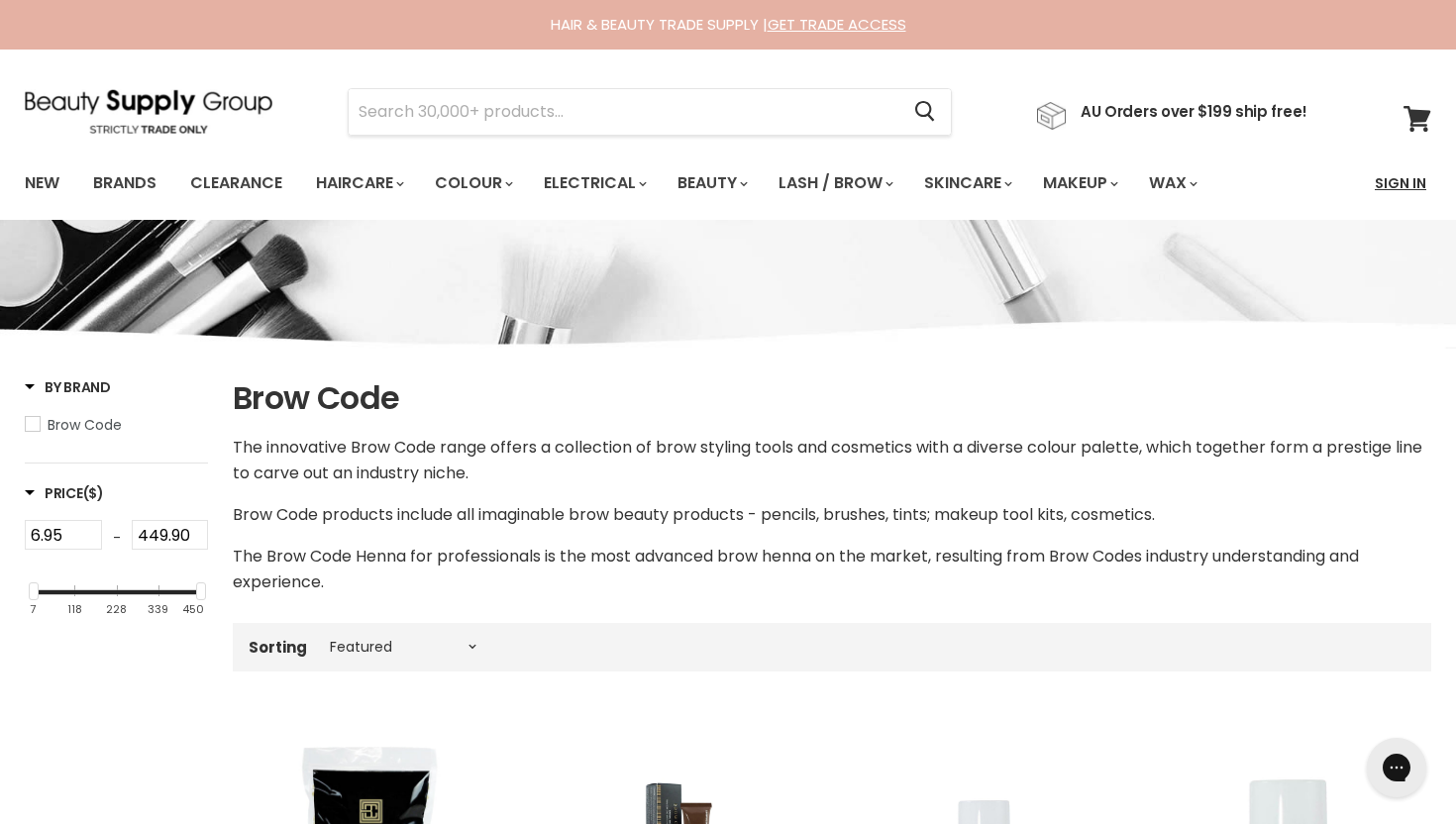 click on "Sign In" at bounding box center (1401, 183) 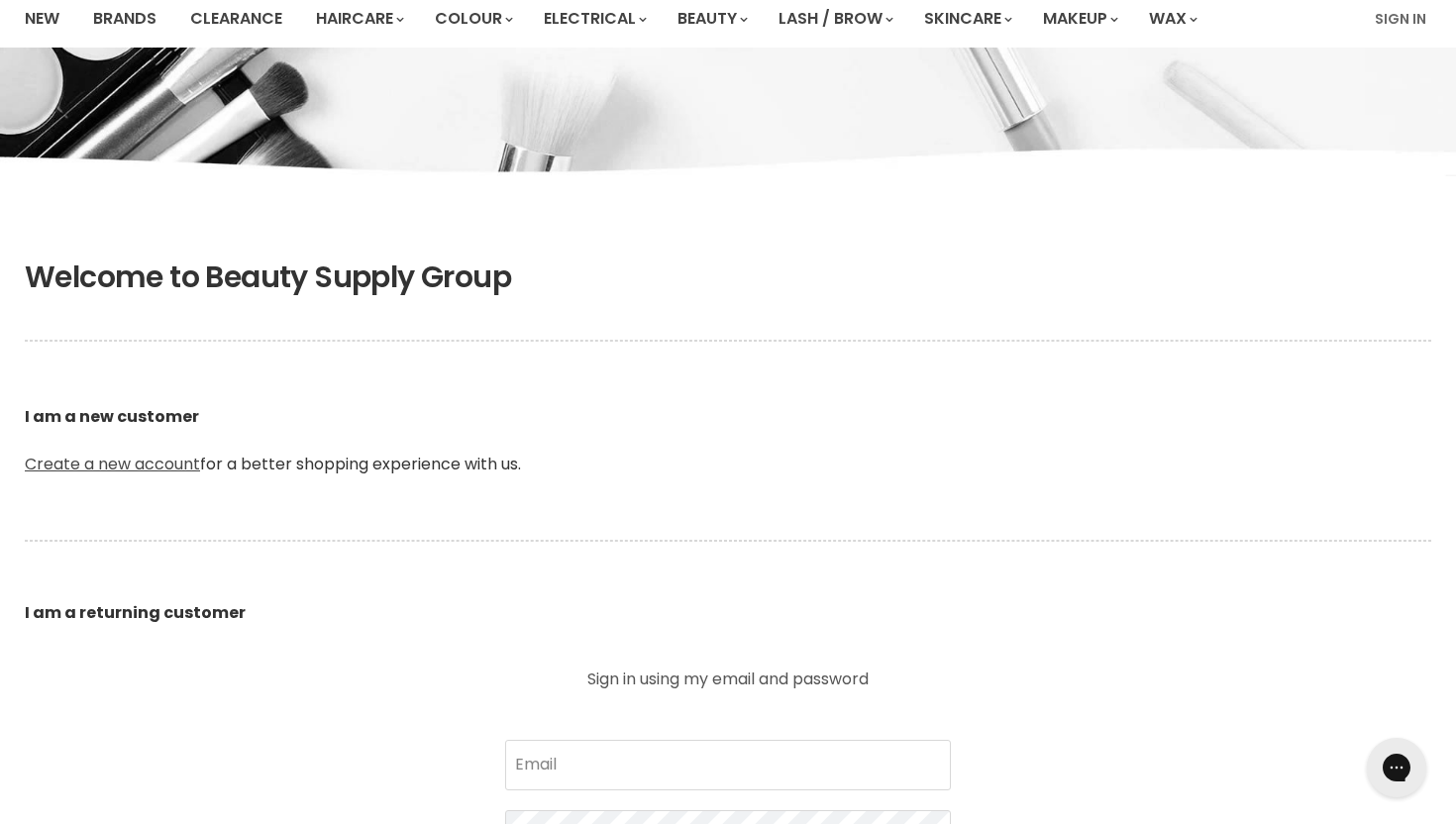 scroll, scrollTop: 196, scrollLeft: 0, axis: vertical 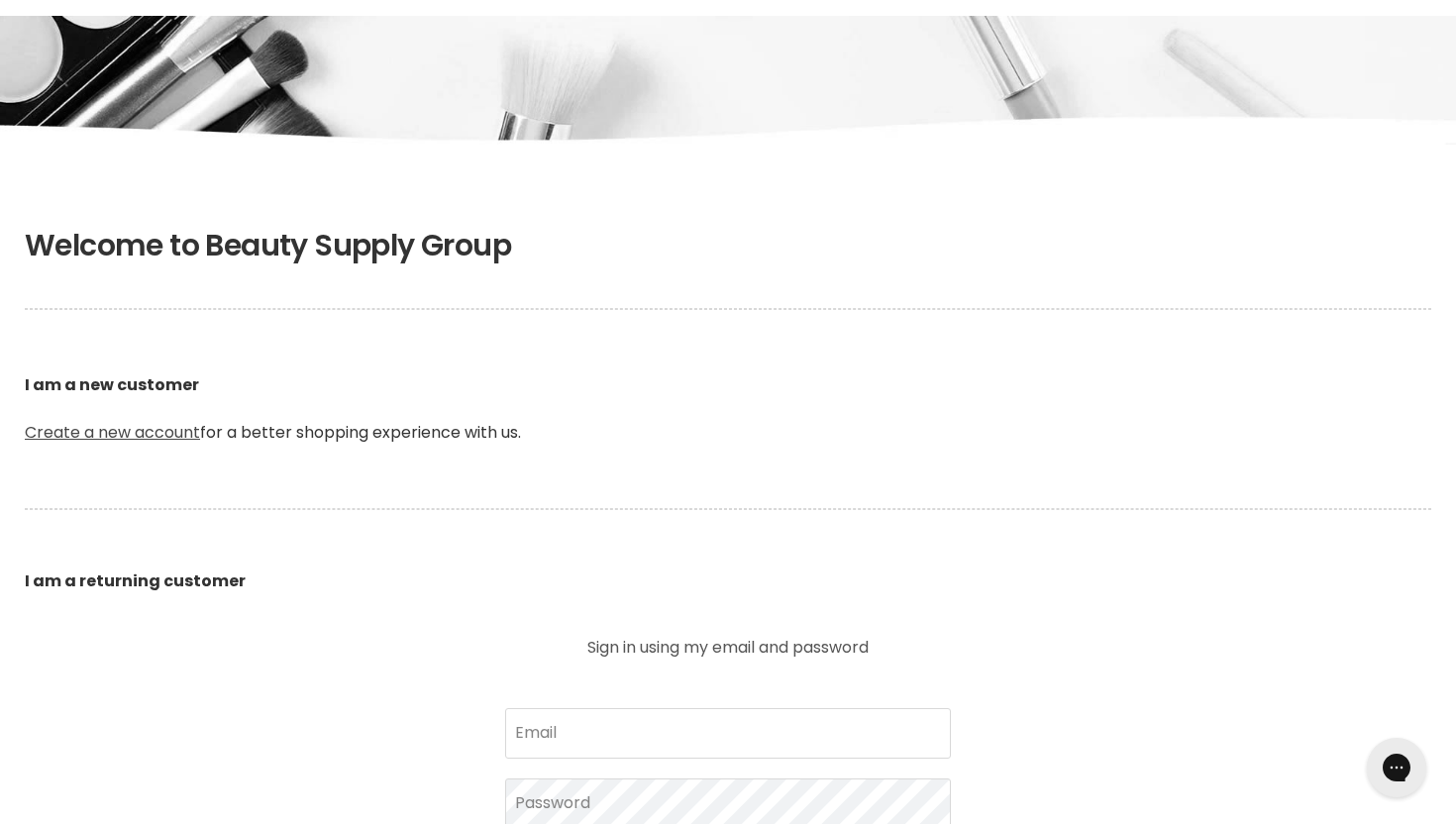 click on "Create a new account" at bounding box center (112, 432) 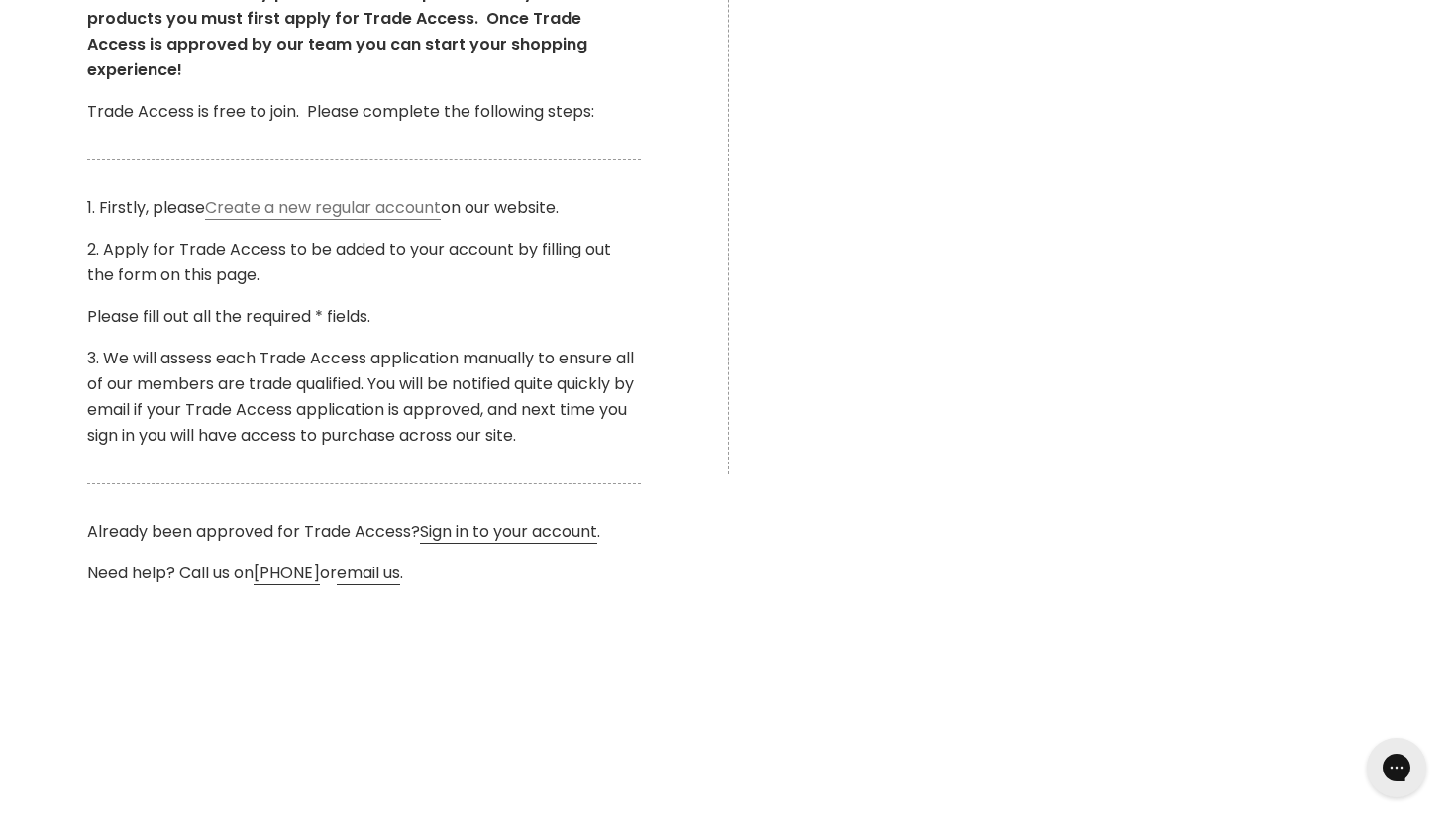 scroll, scrollTop: 0, scrollLeft: 0, axis: both 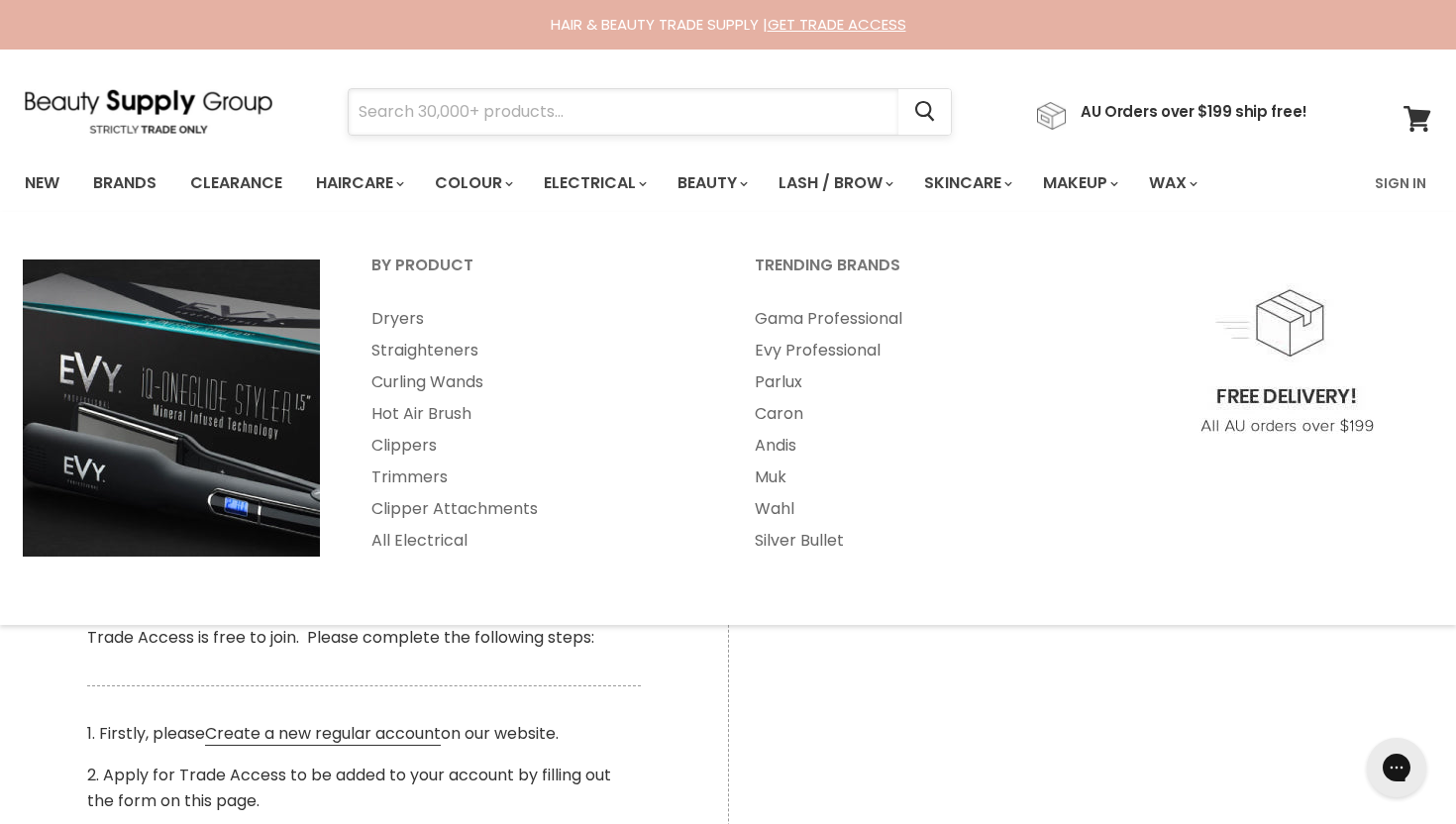 click at bounding box center (623, 112) 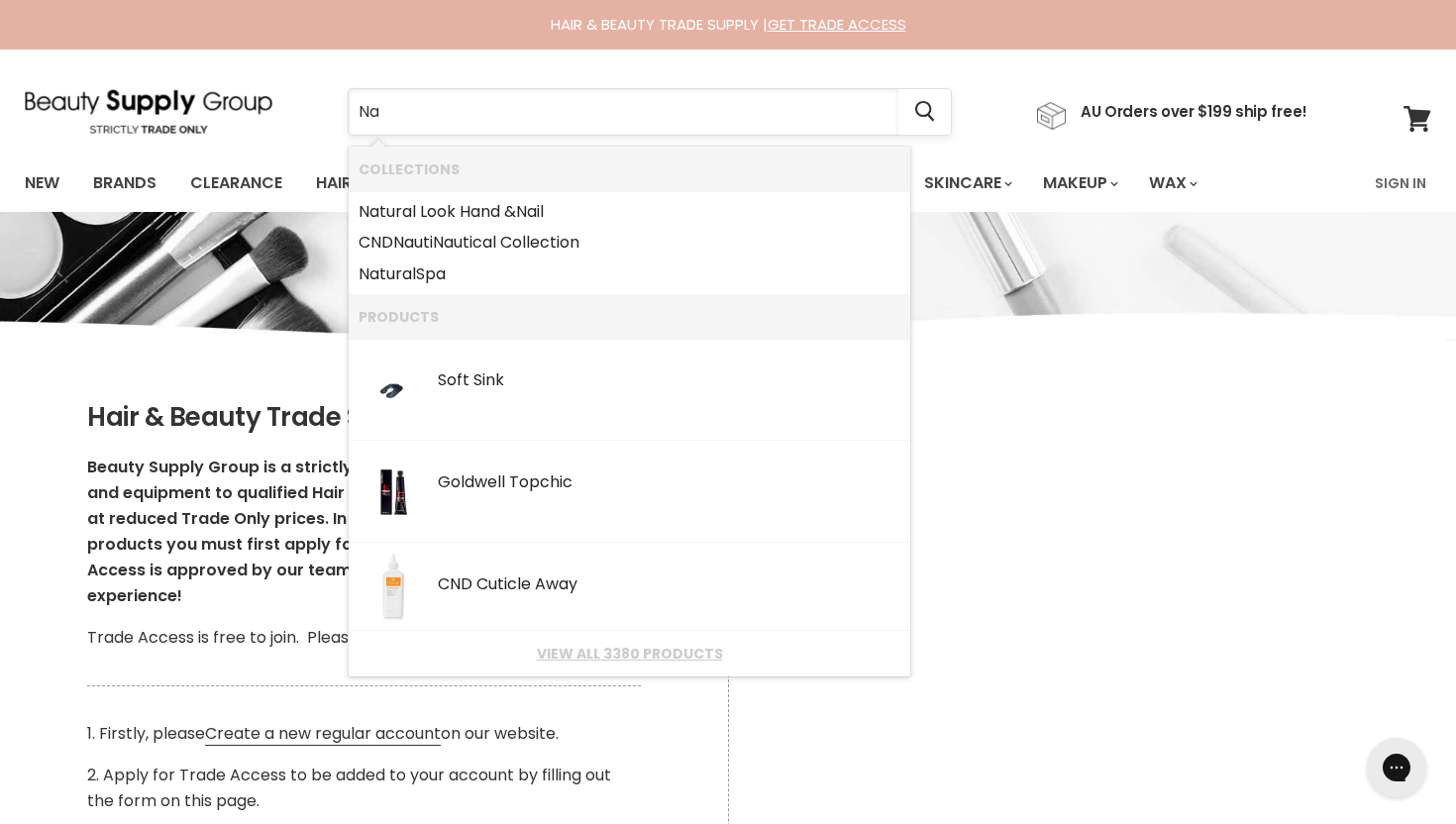 type on "Nak" 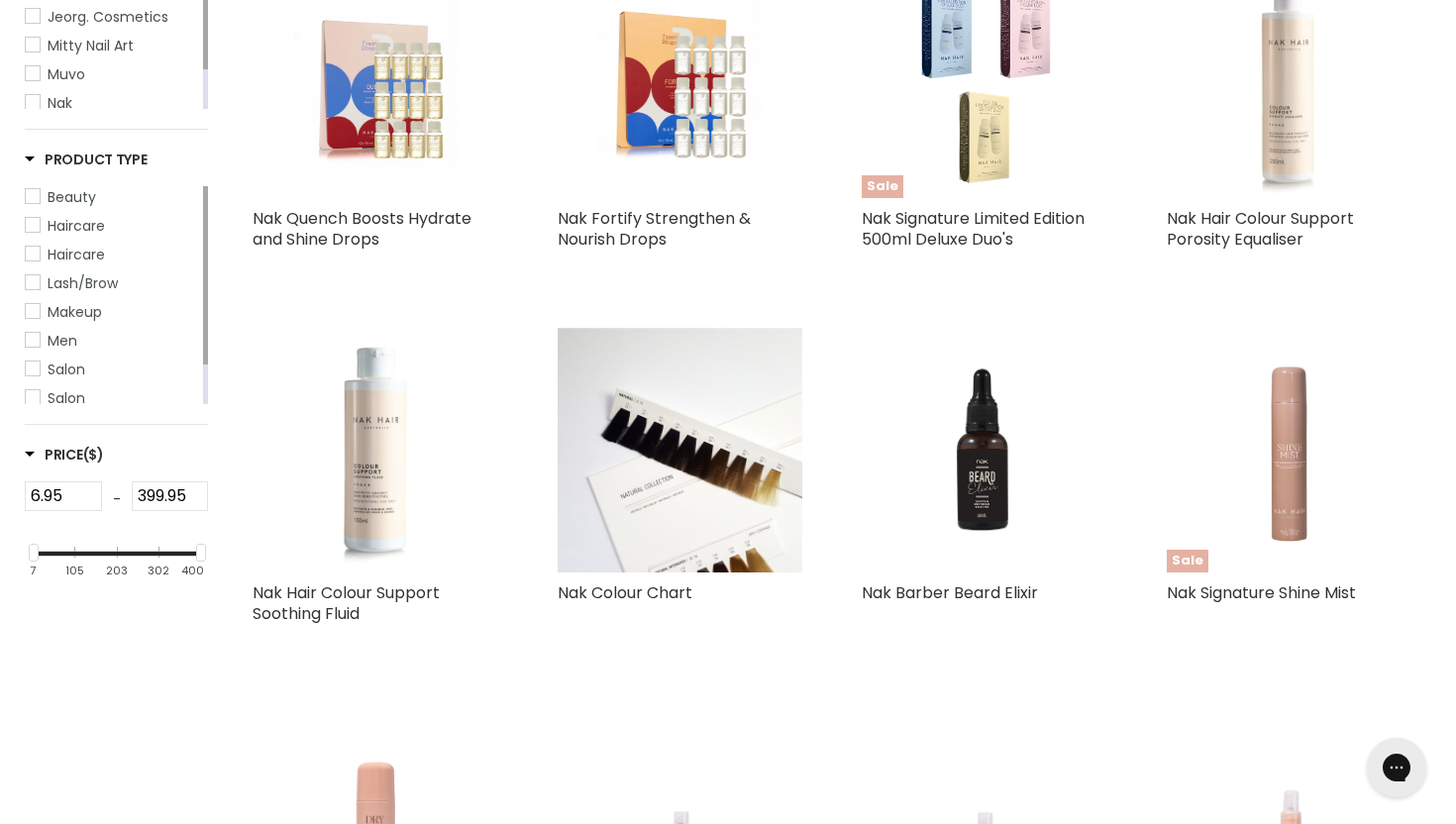 scroll, scrollTop: 0, scrollLeft: 0, axis: both 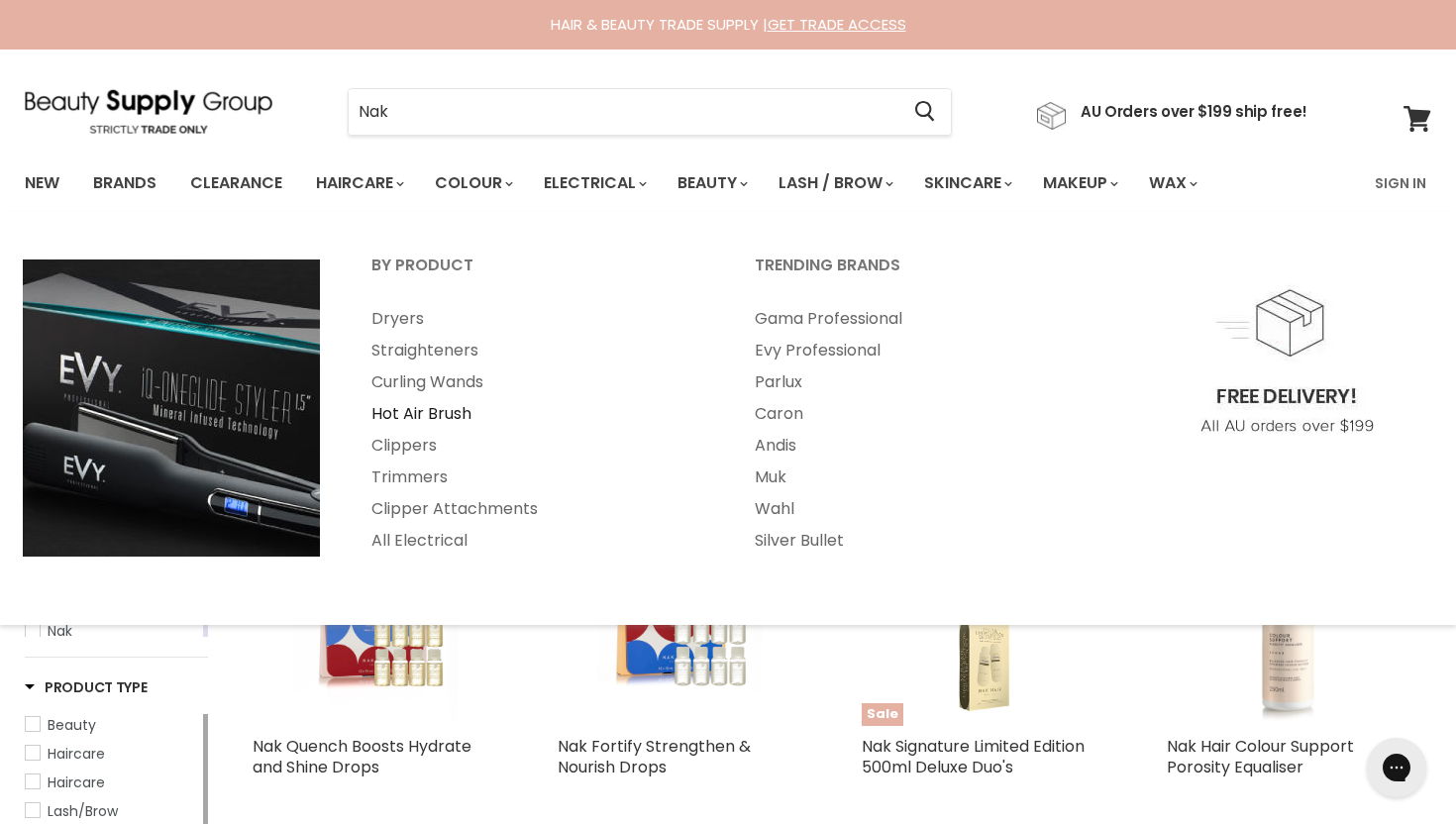 click on "Hot Air Brush" at bounding box center [536, 414] 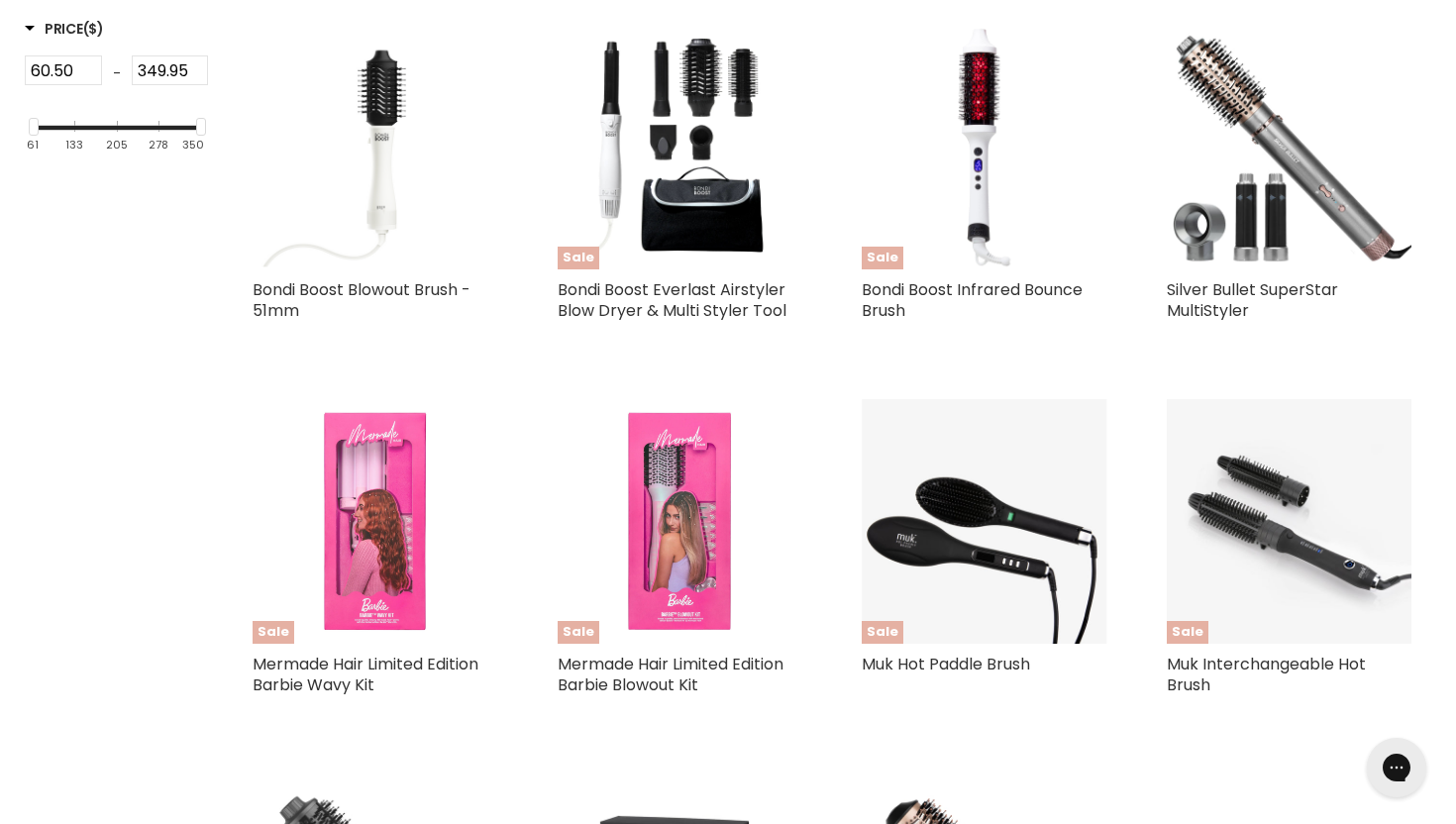 scroll, scrollTop: 0, scrollLeft: 0, axis: both 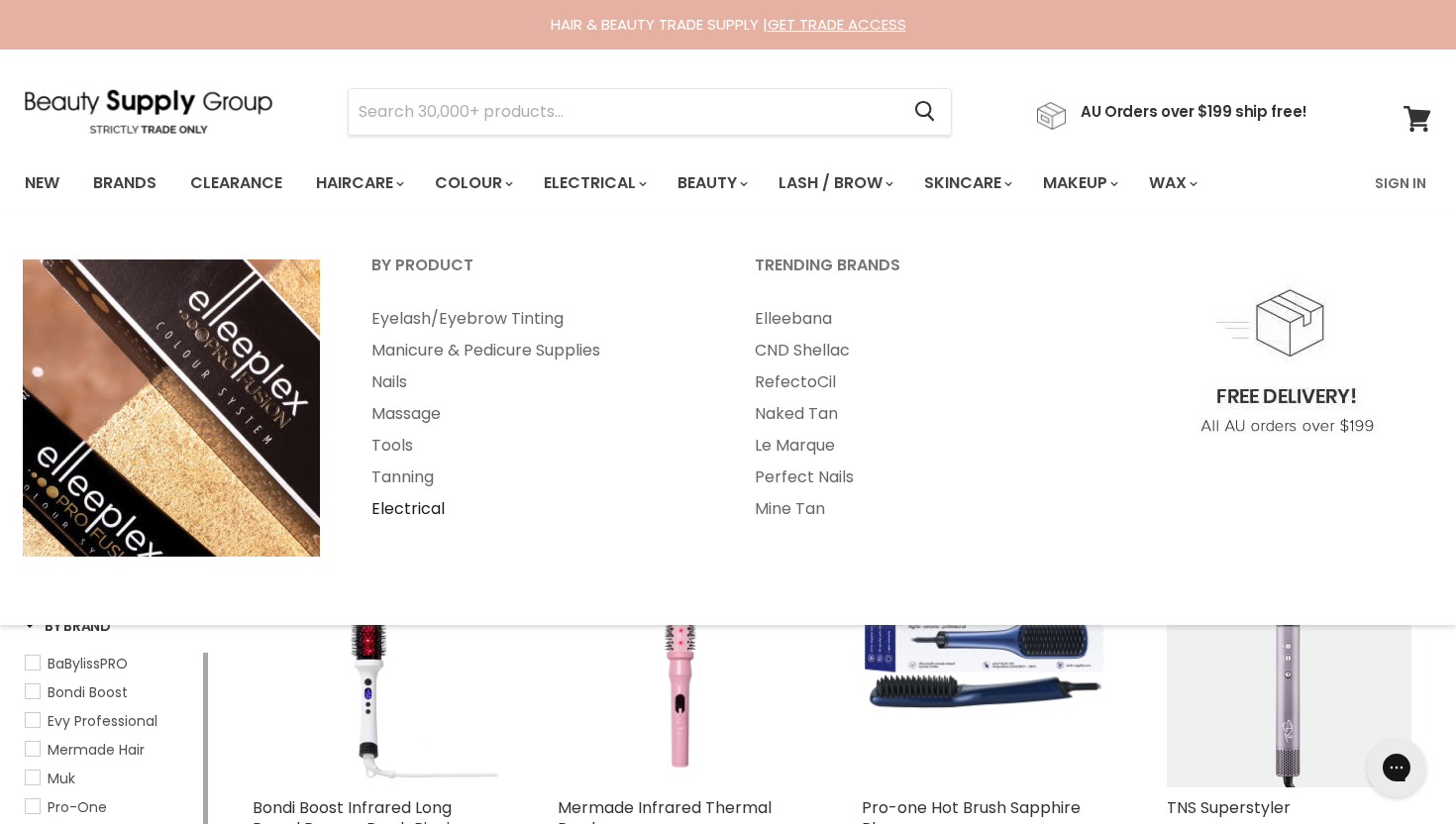 click on "Electrical" at bounding box center [536, 509] 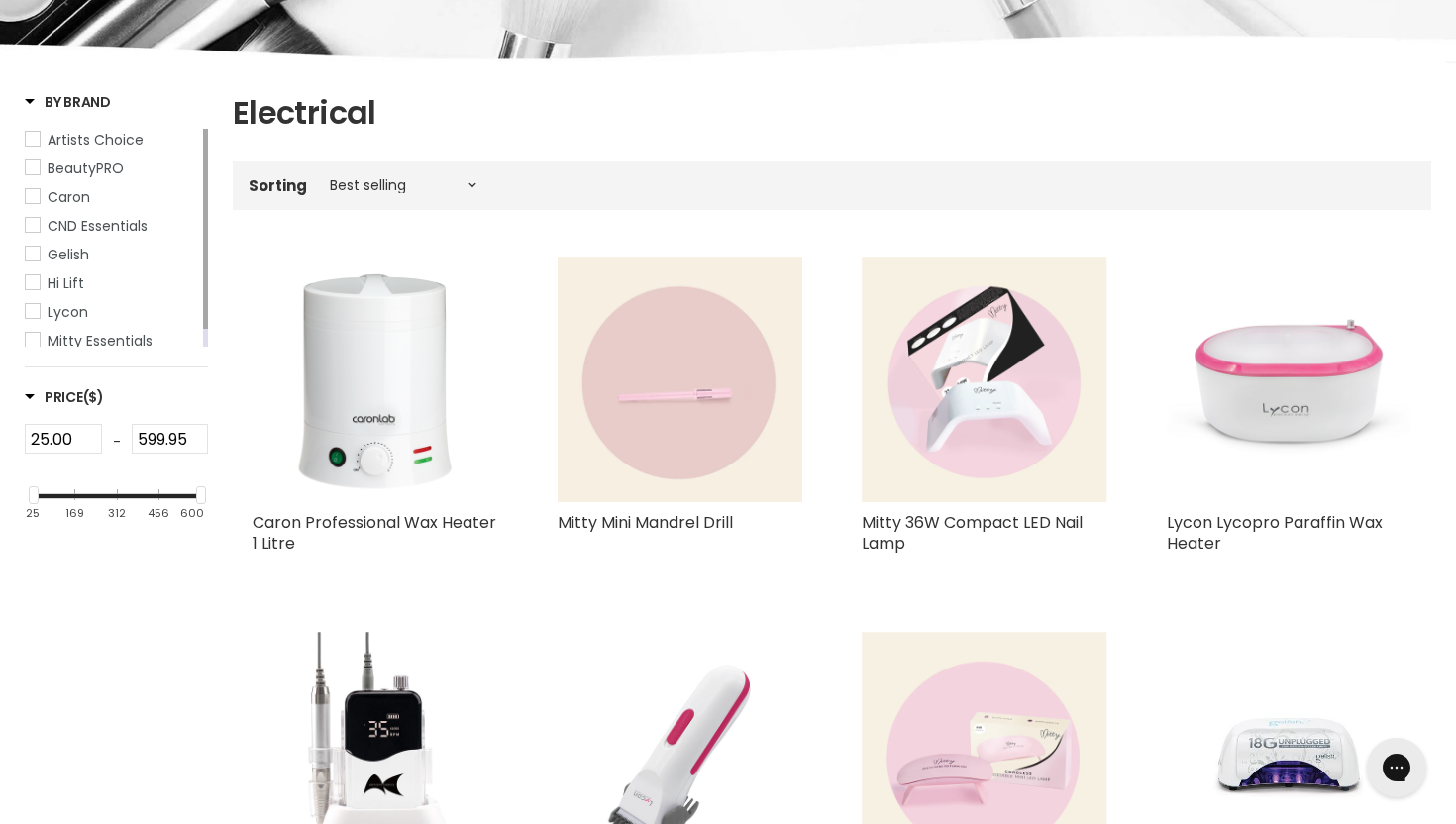 scroll, scrollTop: 0, scrollLeft: 0, axis: both 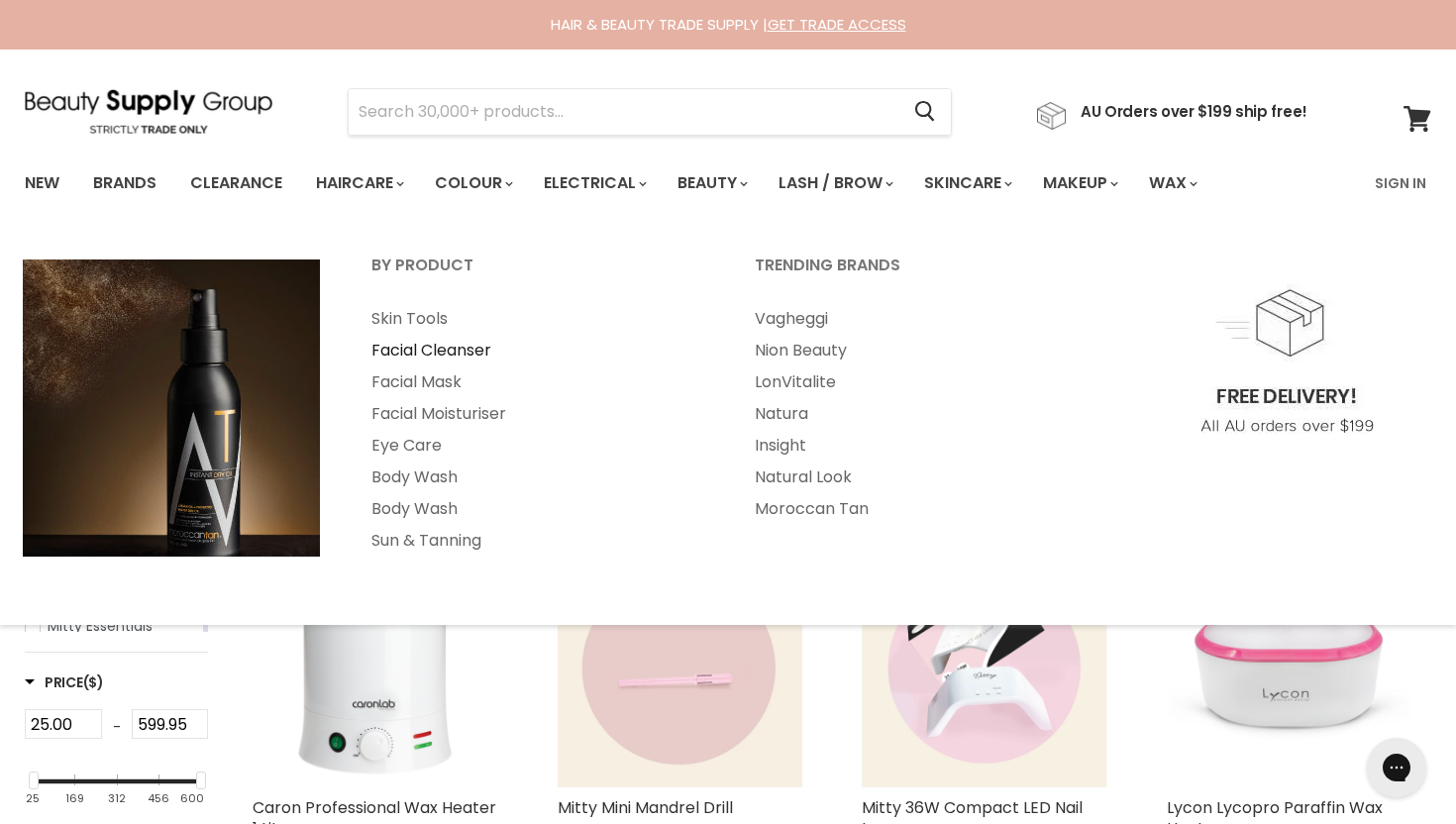 click on "Facial Cleanser" at bounding box center (536, 351) 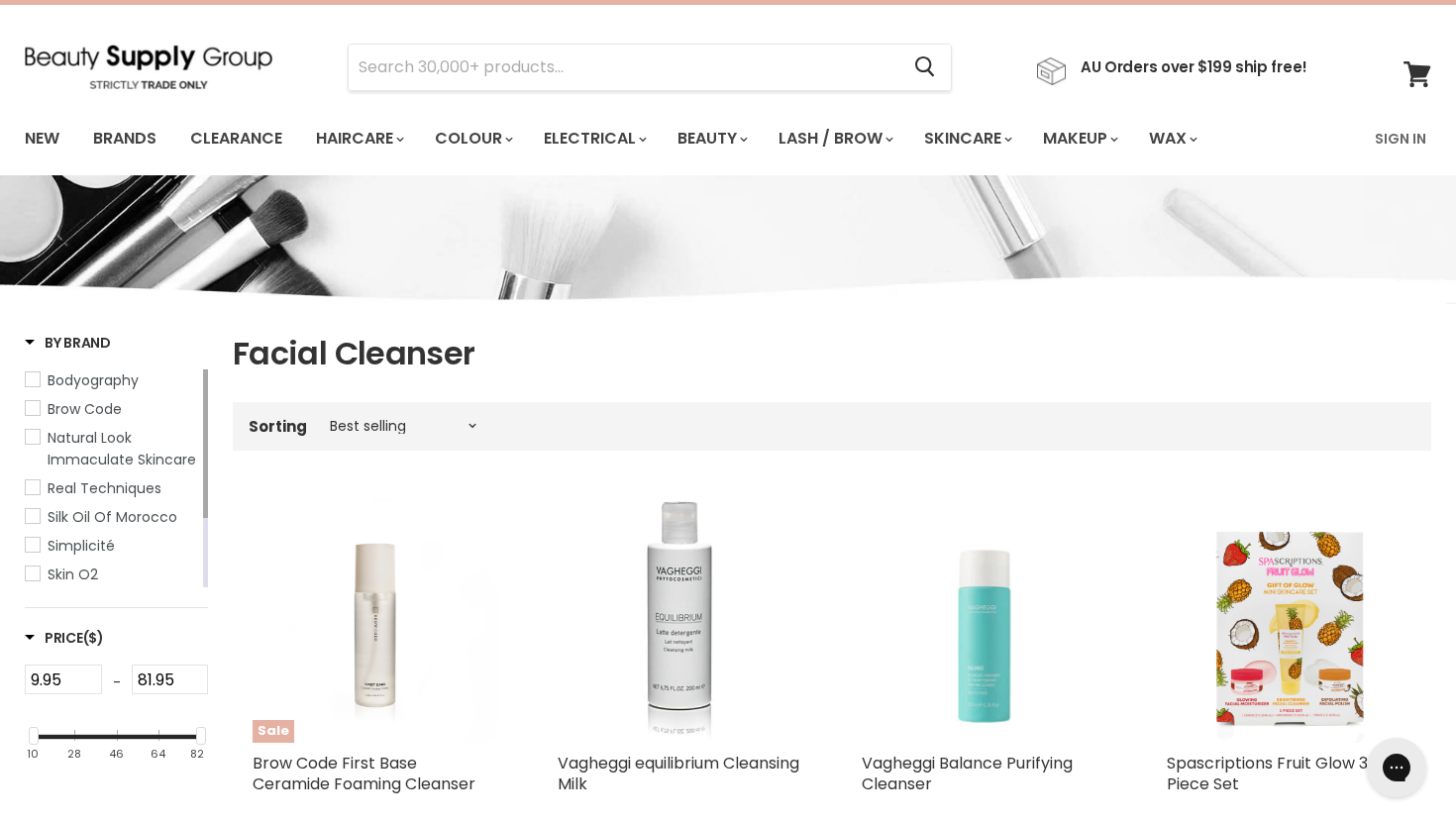 scroll, scrollTop: 0, scrollLeft: 0, axis: both 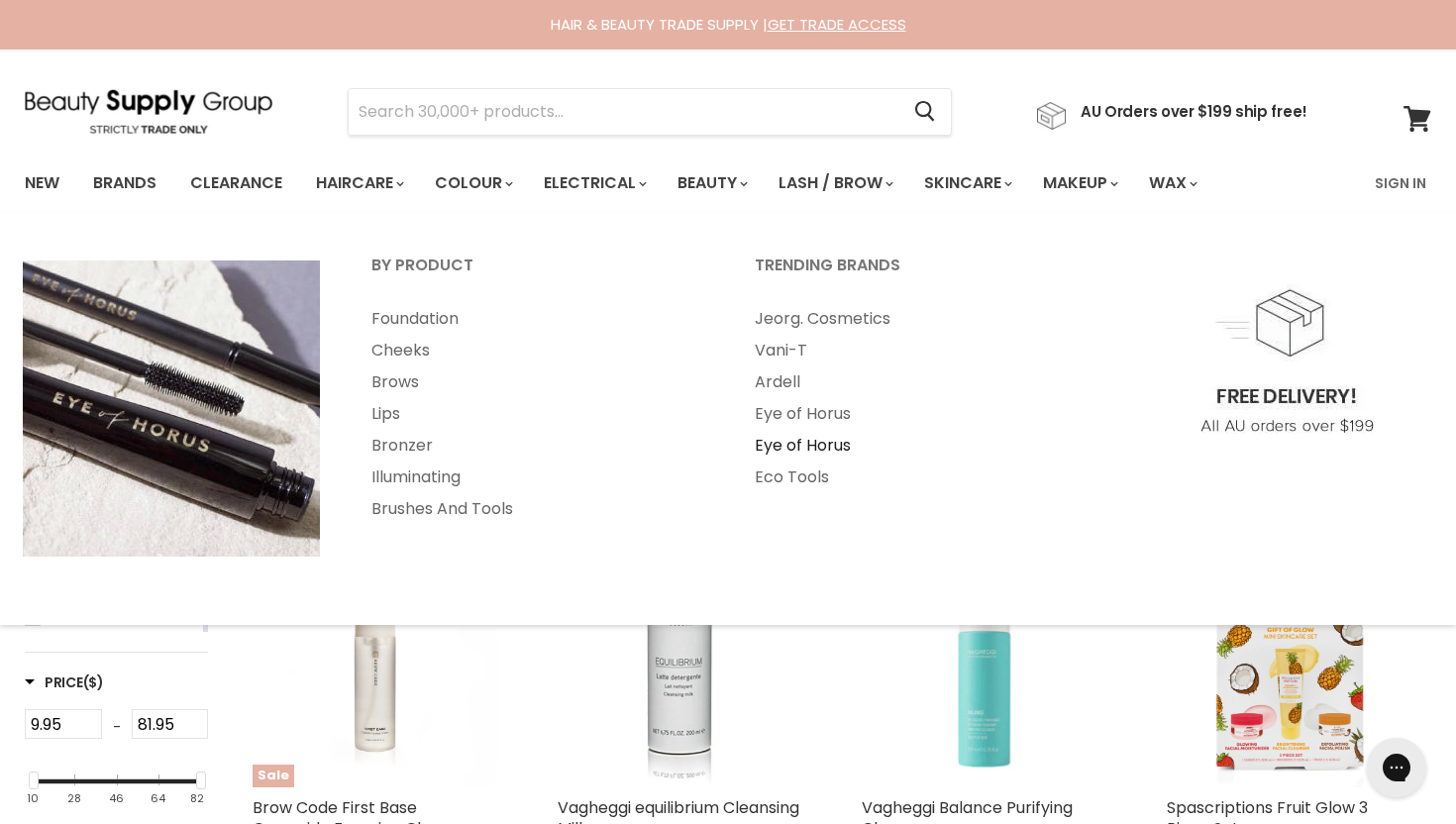 click on "Eye of Horus" at bounding box center [919, 446] 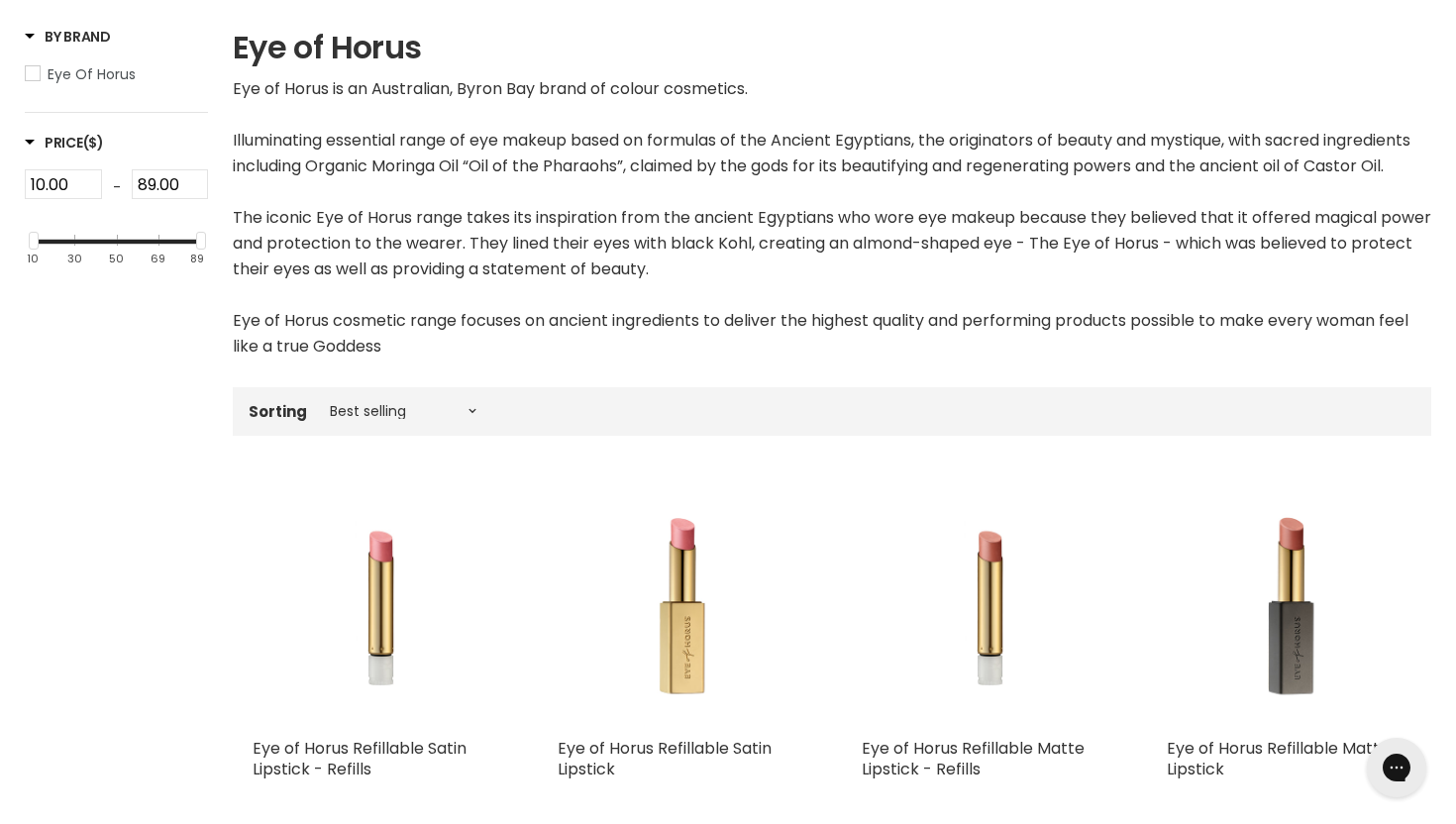scroll, scrollTop: 0, scrollLeft: 0, axis: both 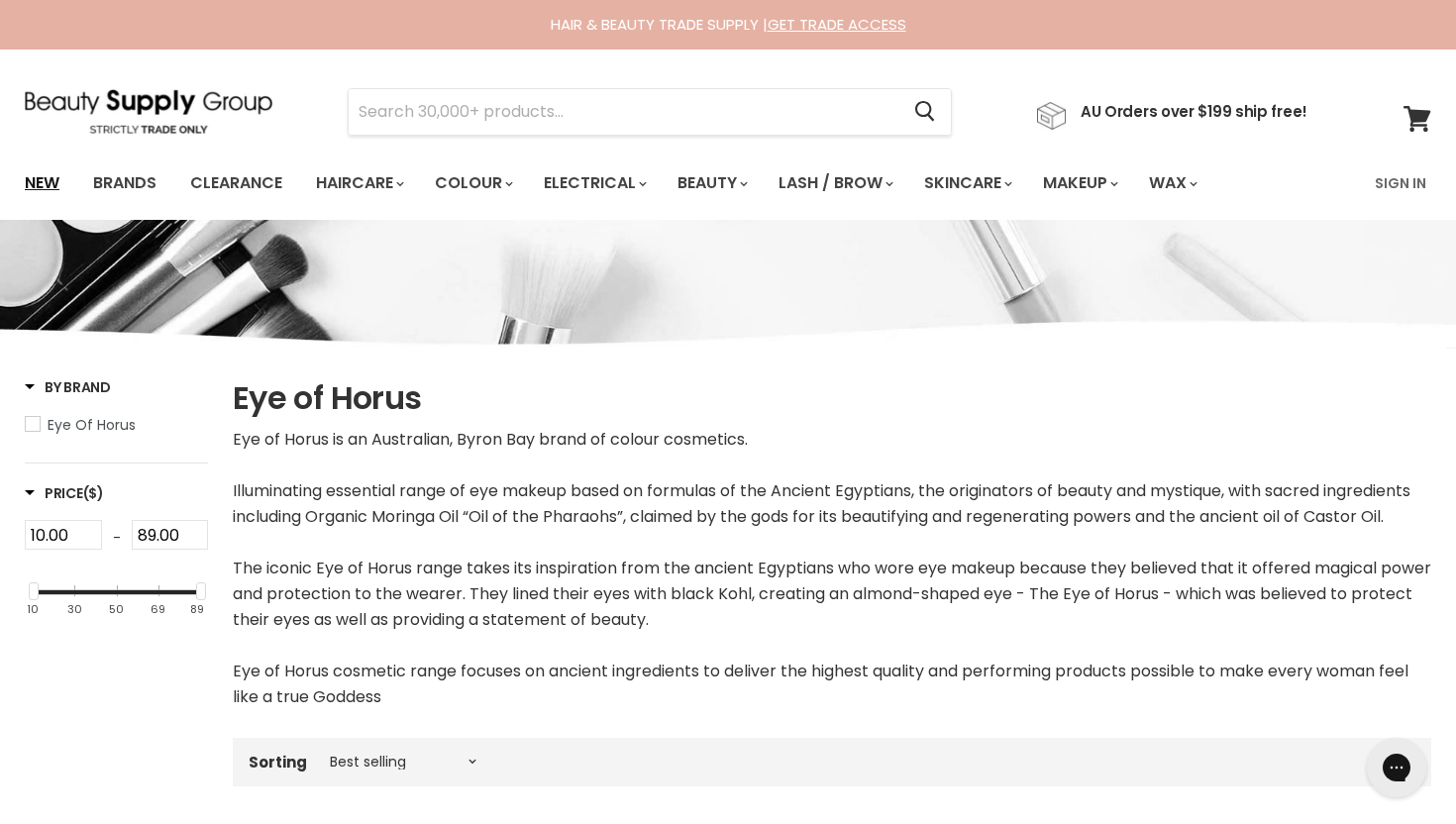 click on "New" at bounding box center (42, 183) 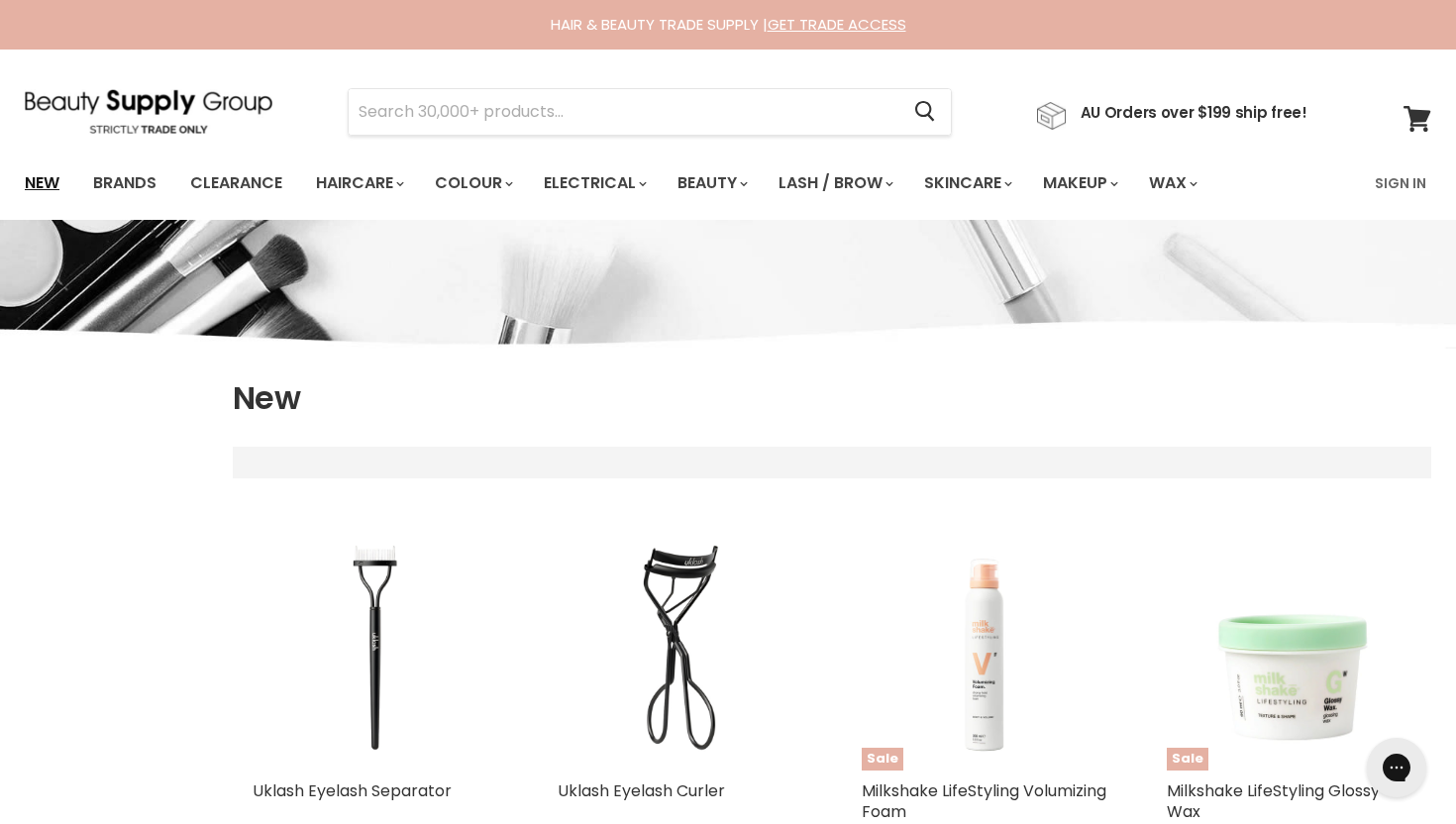 scroll, scrollTop: 0, scrollLeft: 0, axis: both 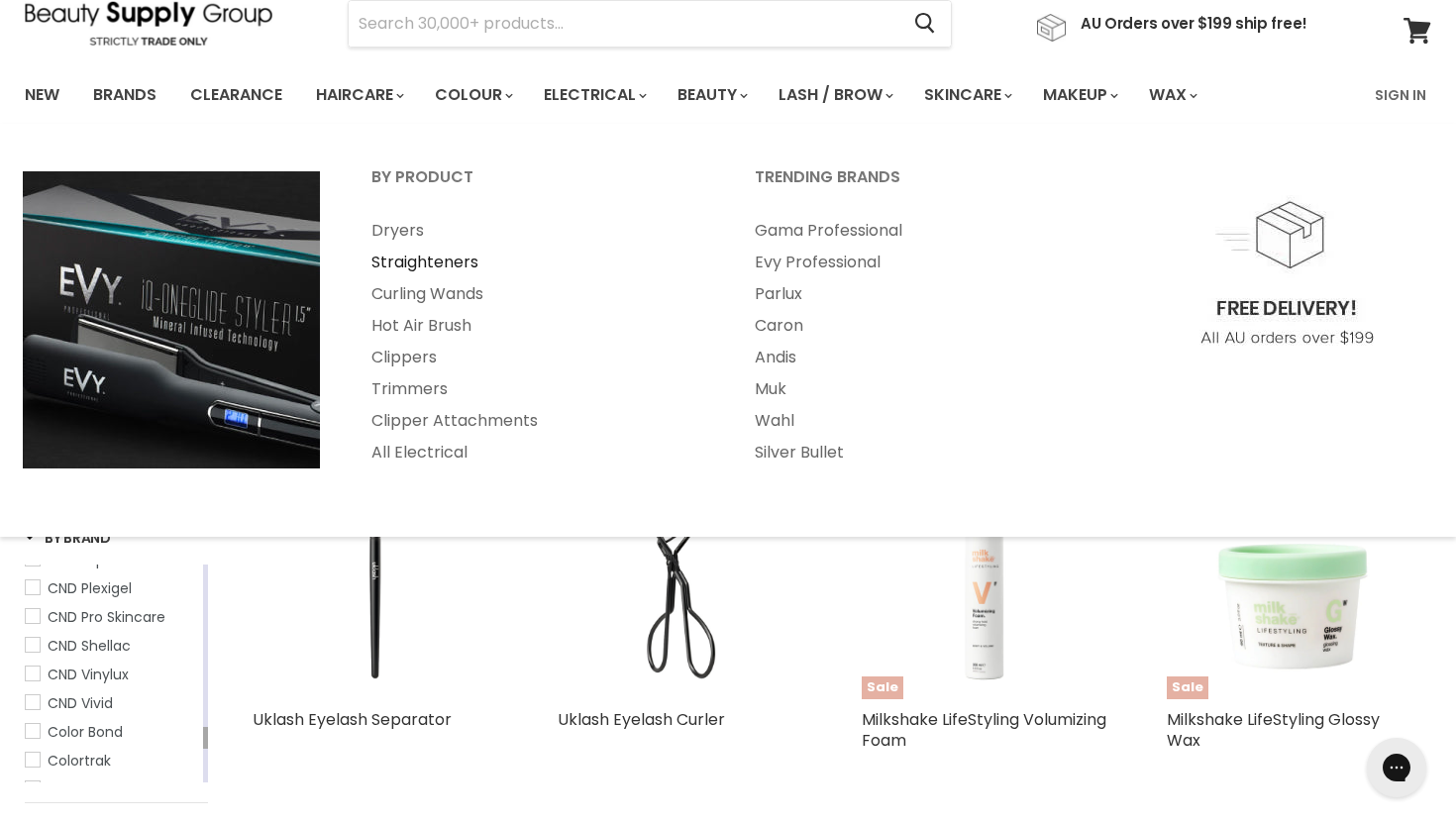 click on "Straighteners" at bounding box center (536, 262) 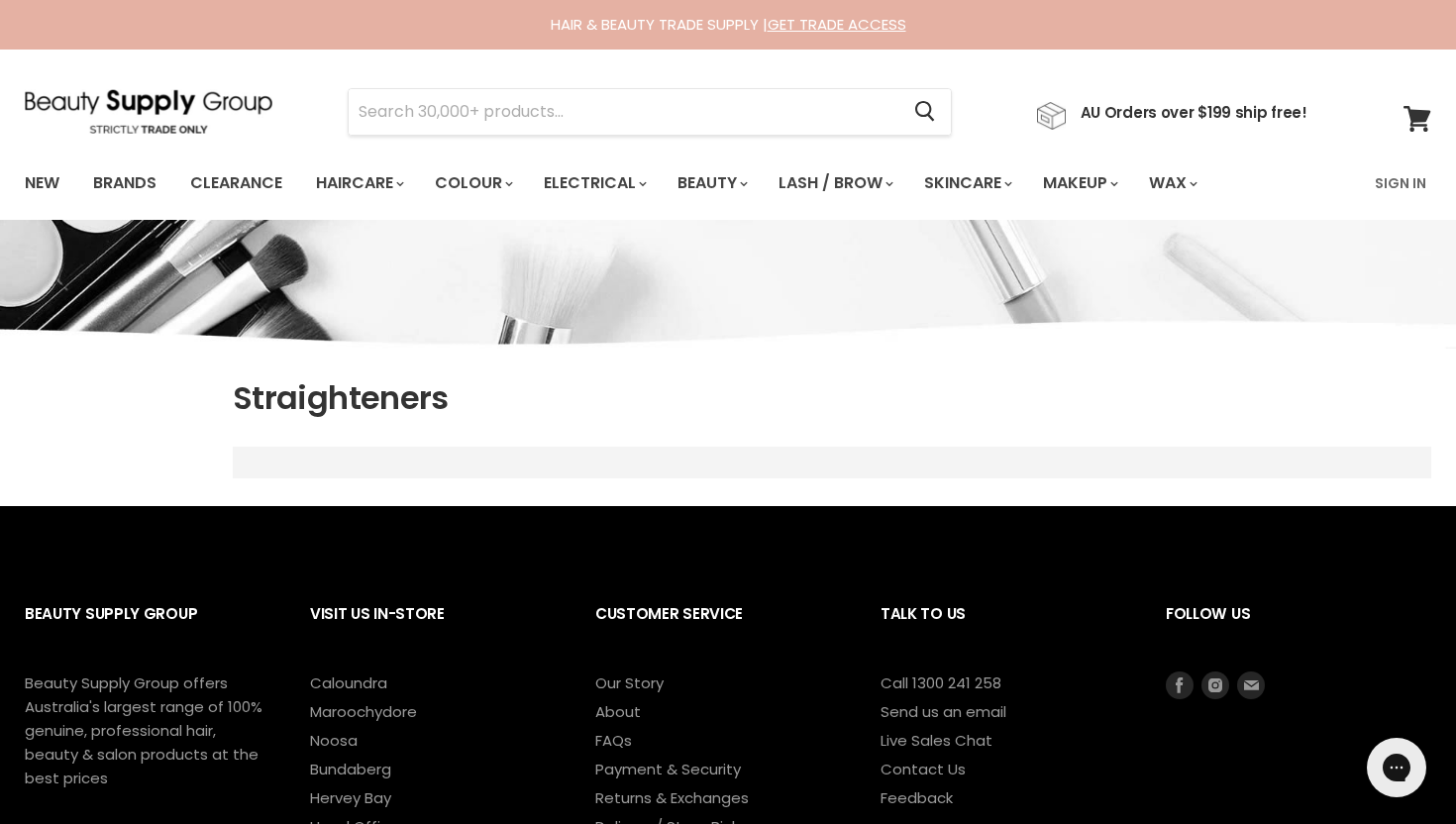 scroll, scrollTop: 0, scrollLeft: 0, axis: both 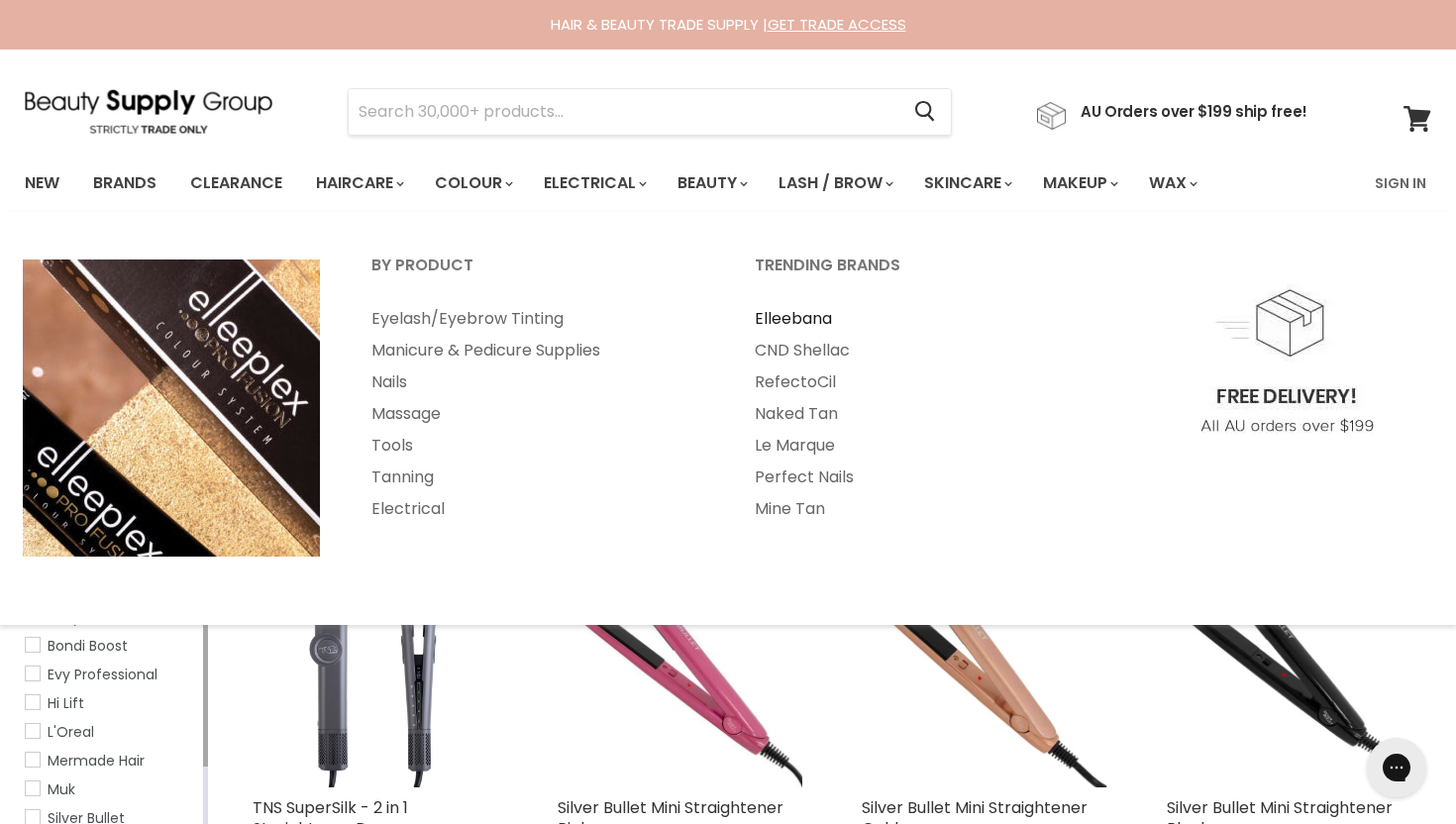 click on "Elleebana" at bounding box center (919, 319) 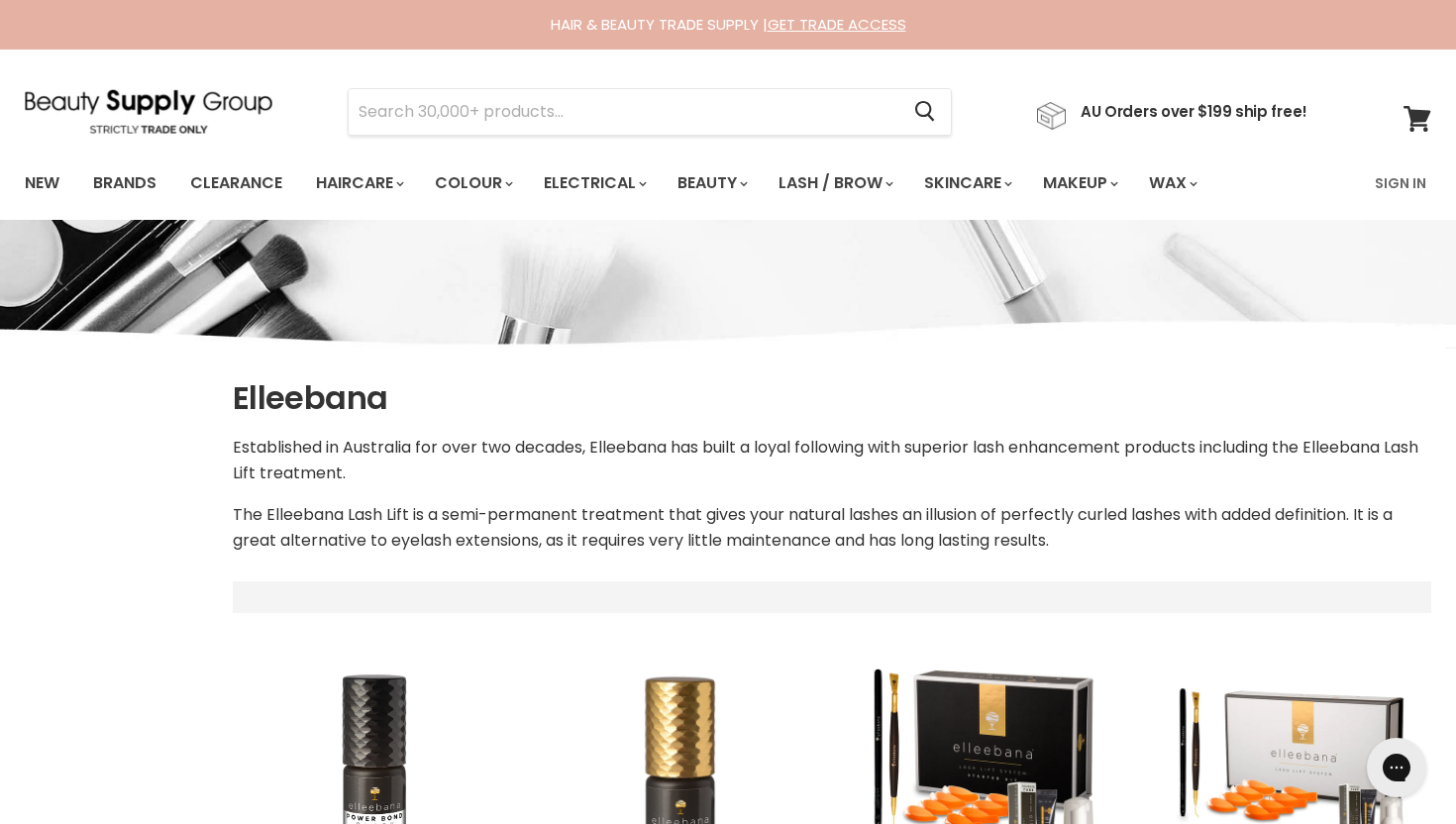 scroll, scrollTop: 0, scrollLeft: 0, axis: both 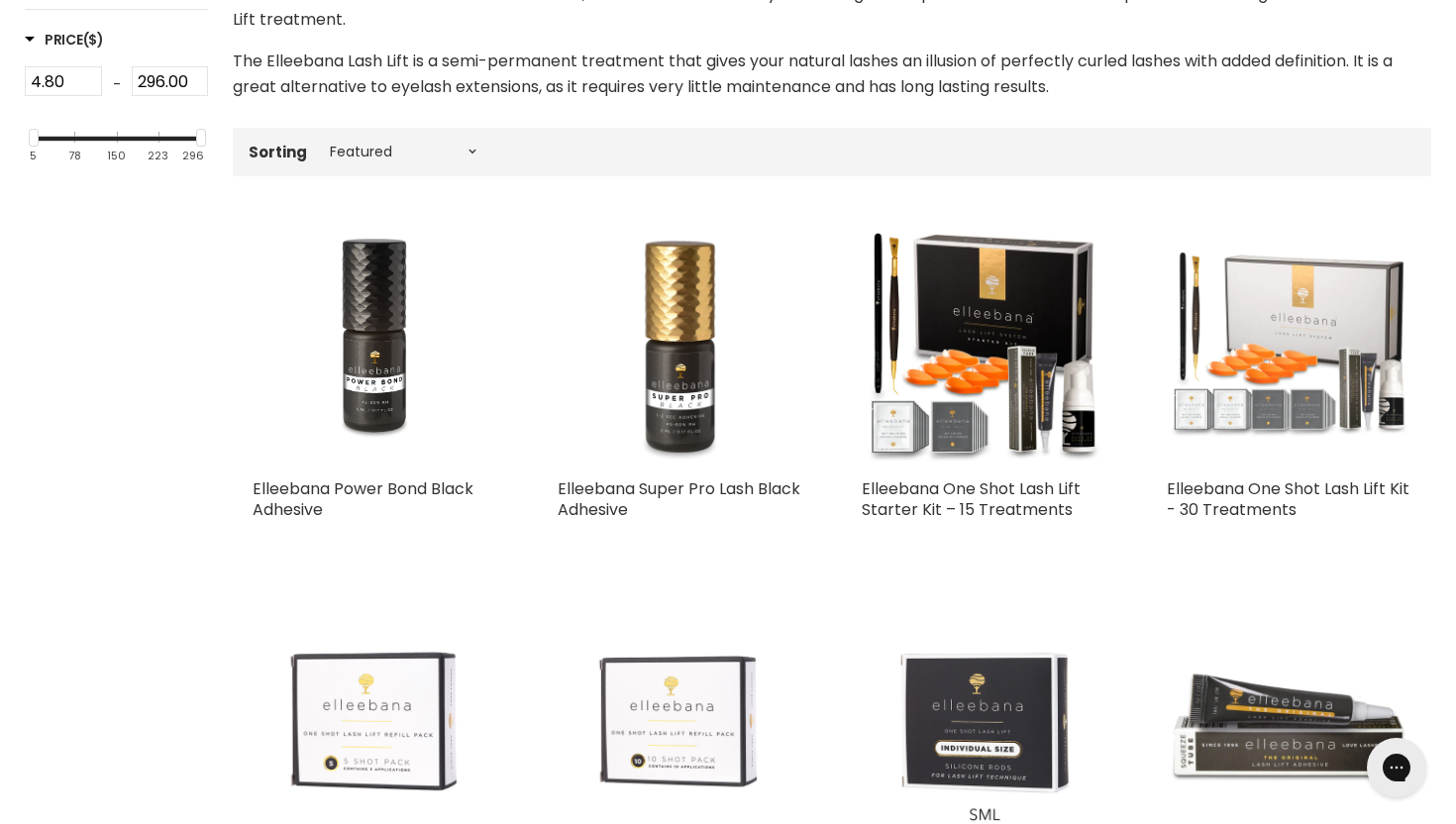 click at bounding box center (1290, 347) 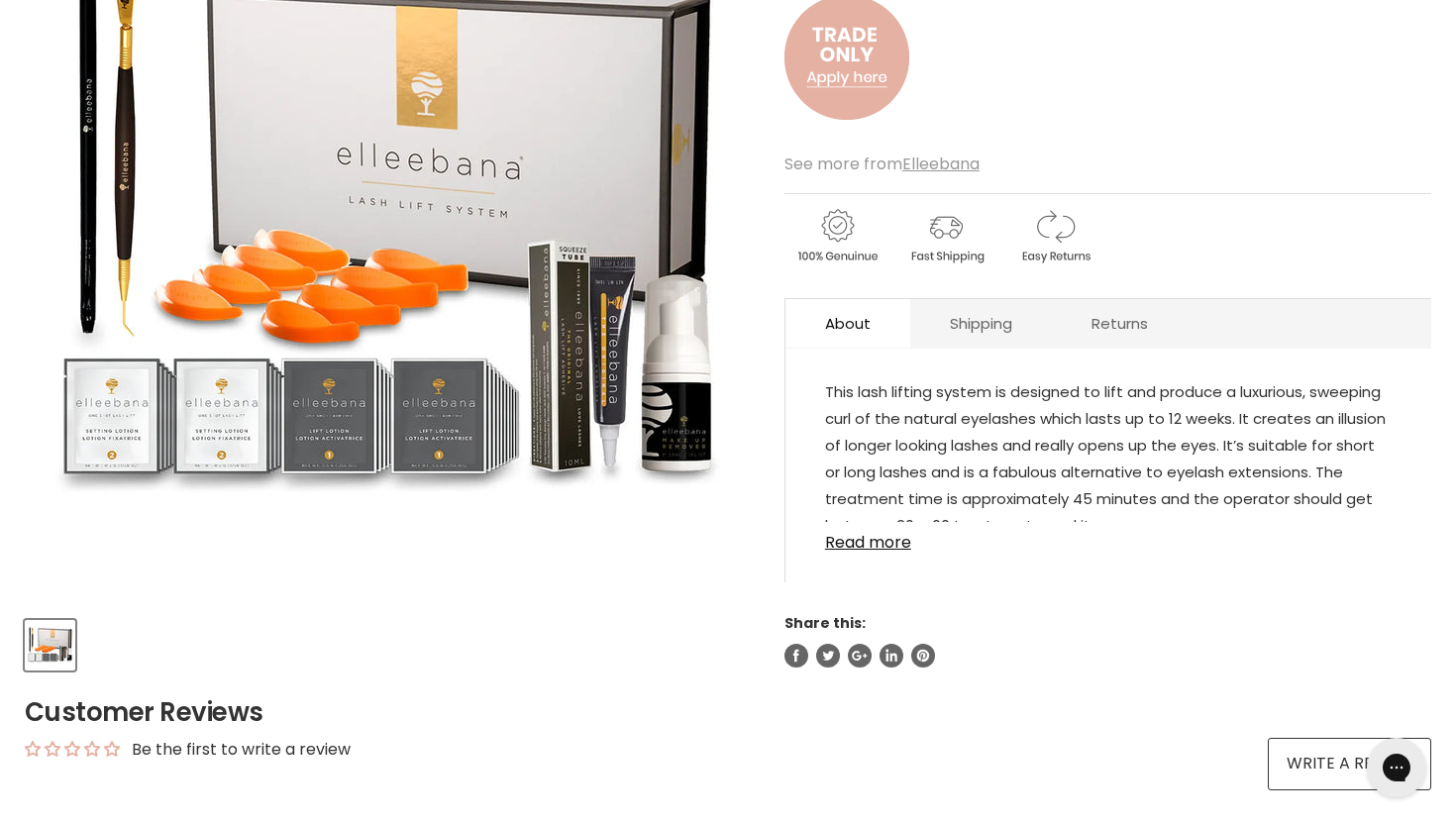 scroll, scrollTop: 365, scrollLeft: 0, axis: vertical 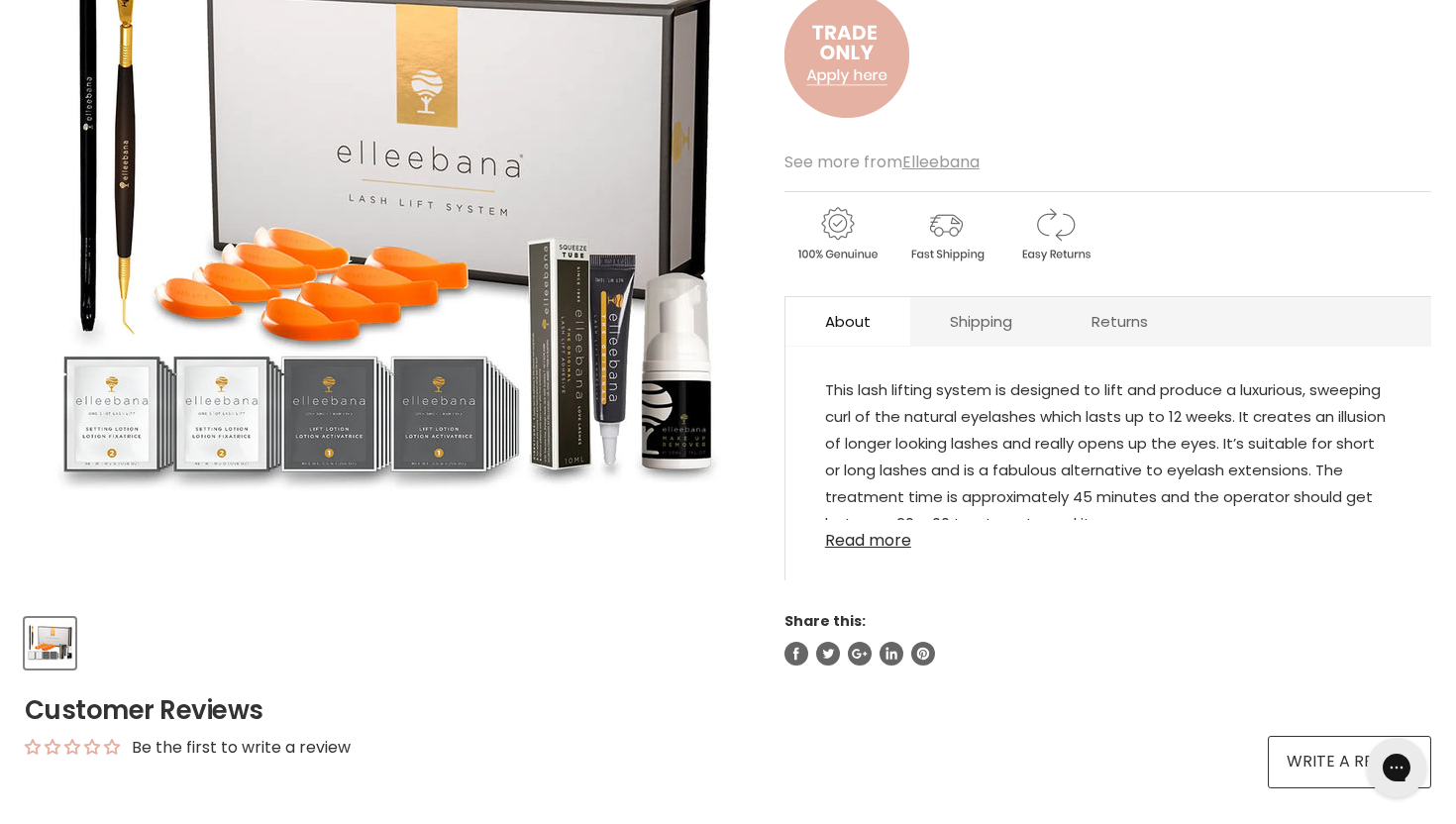 click on "Read more" at bounding box center (1108, 535) 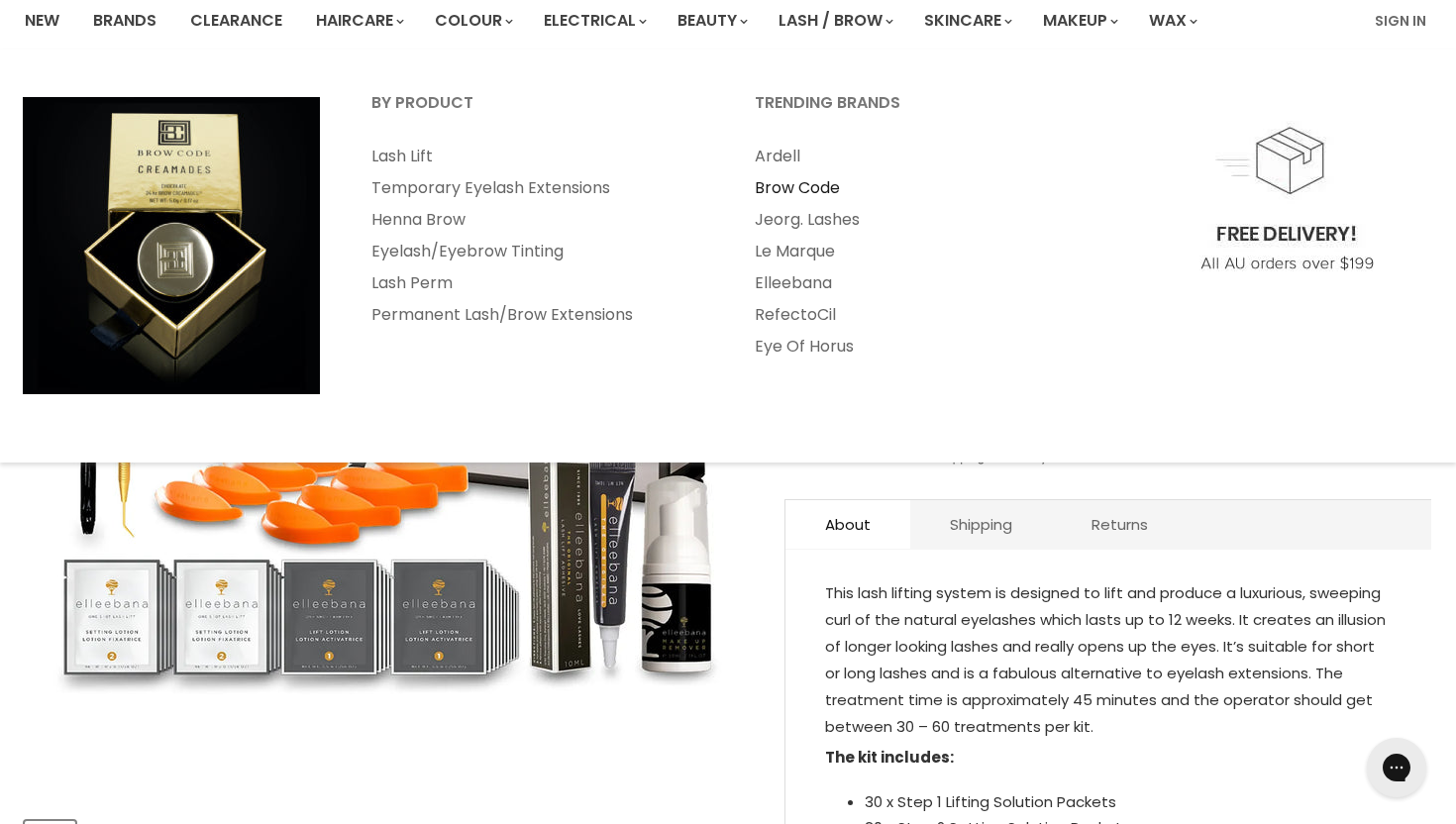 scroll, scrollTop: 153, scrollLeft: 0, axis: vertical 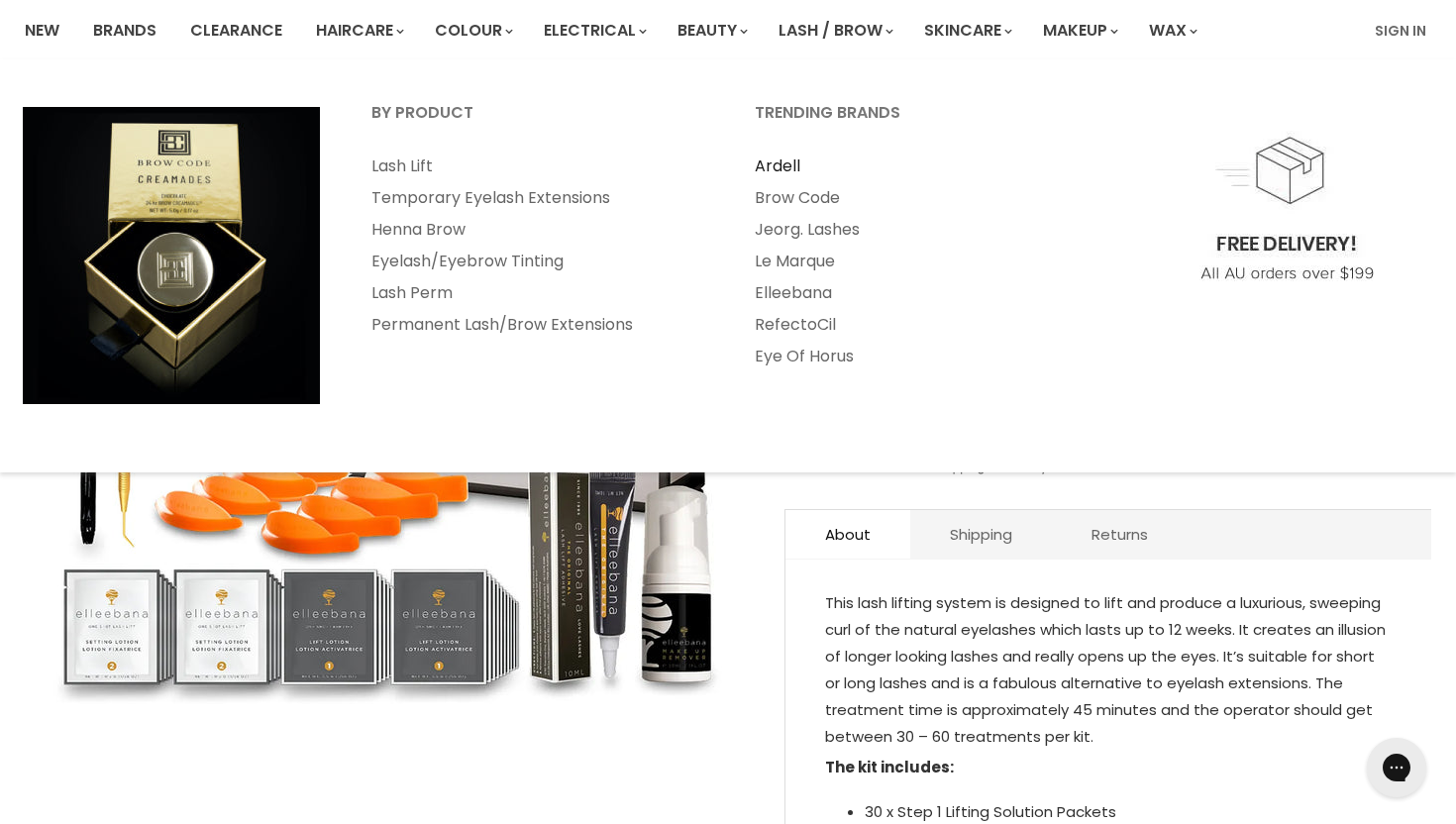 click on "Ardell" at bounding box center [919, 166] 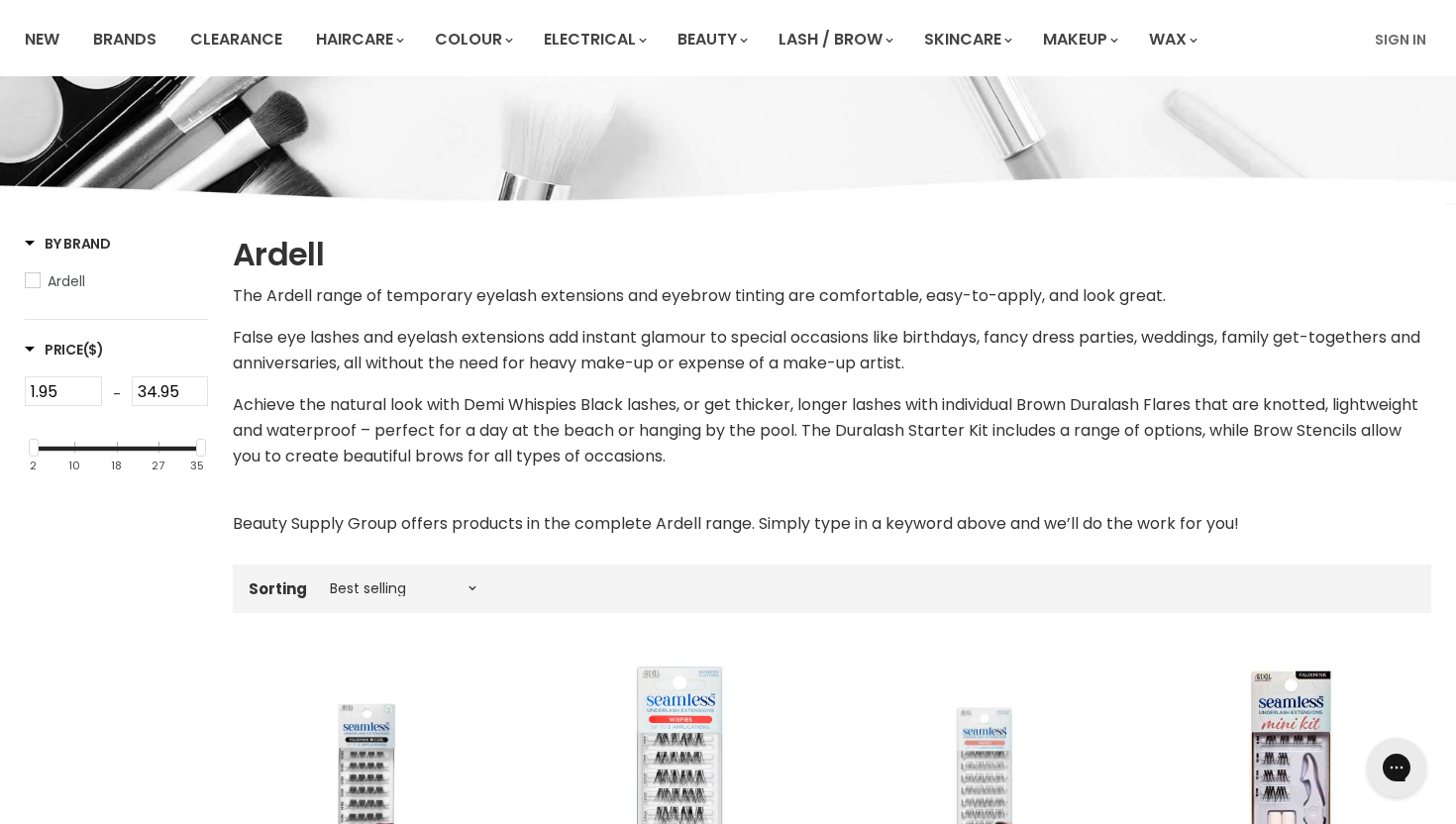scroll, scrollTop: 26, scrollLeft: 0, axis: vertical 